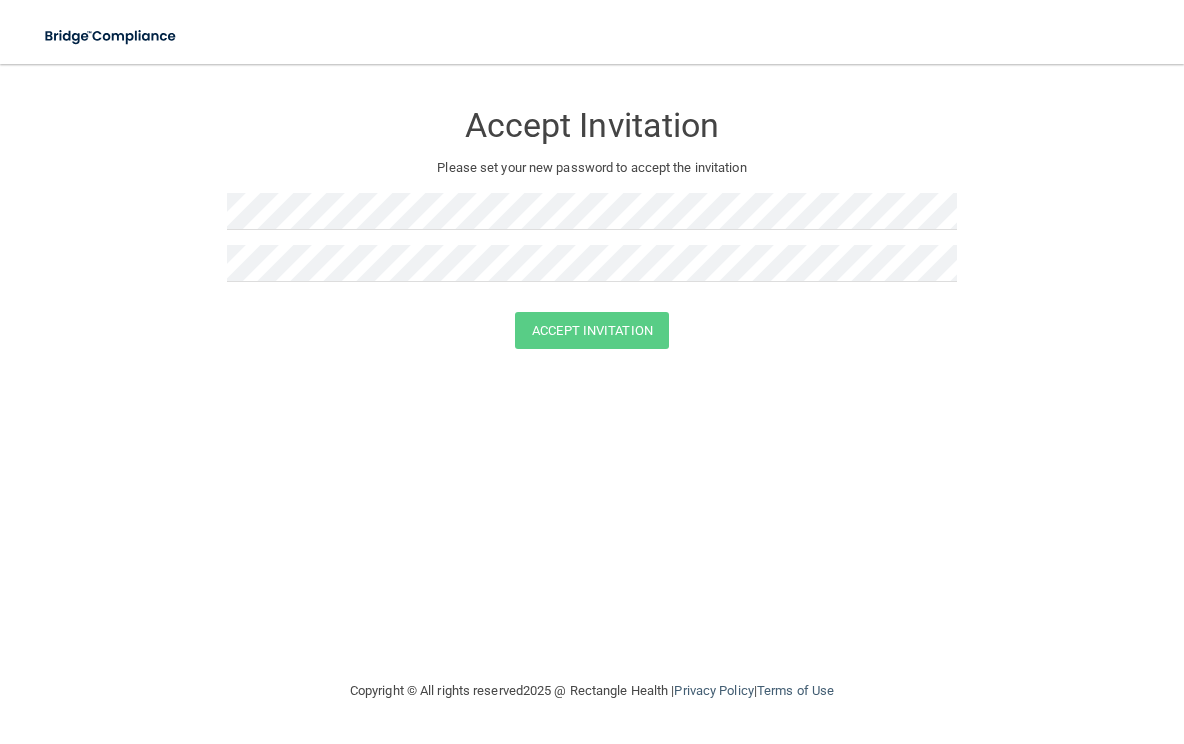 scroll, scrollTop: 0, scrollLeft: 0, axis: both 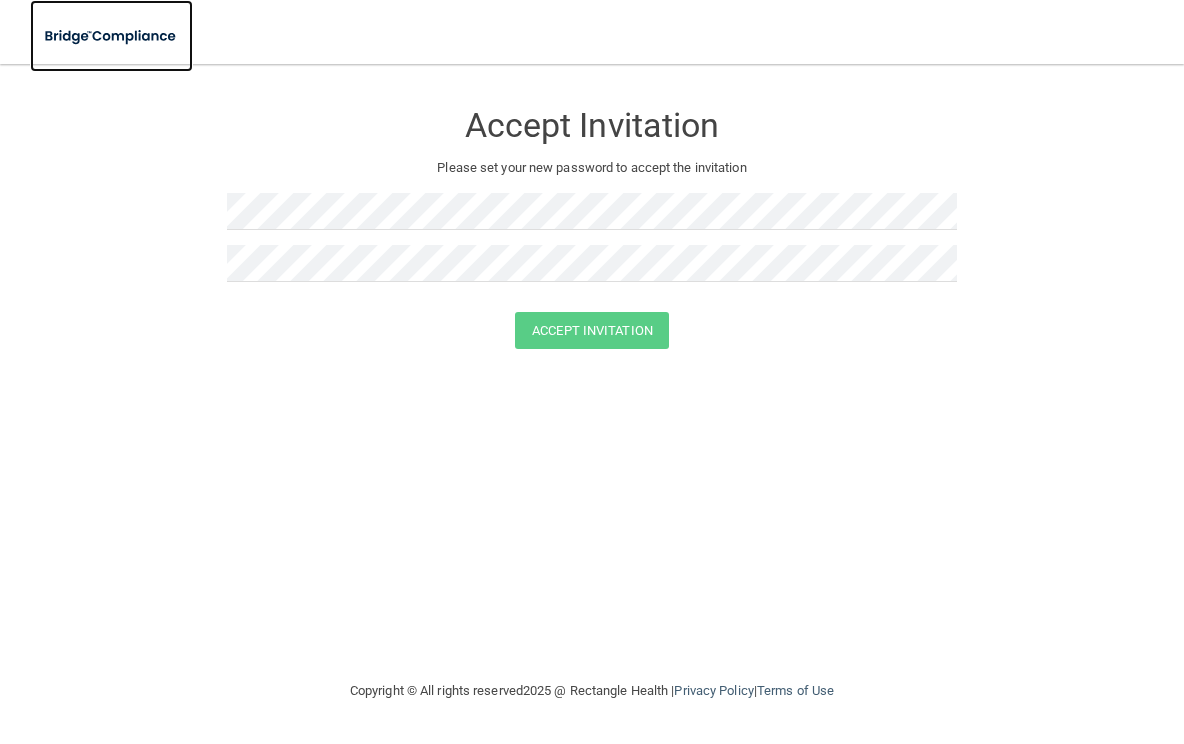 click at bounding box center (111, 36) 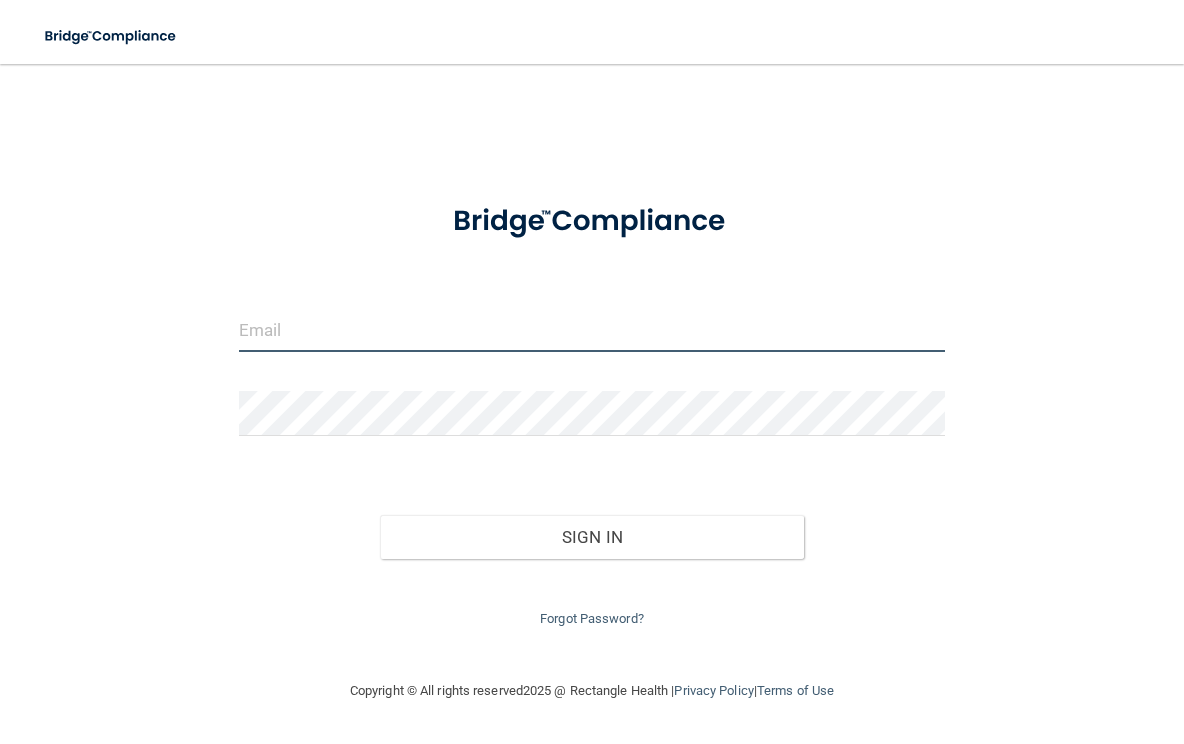 click at bounding box center [592, 329] 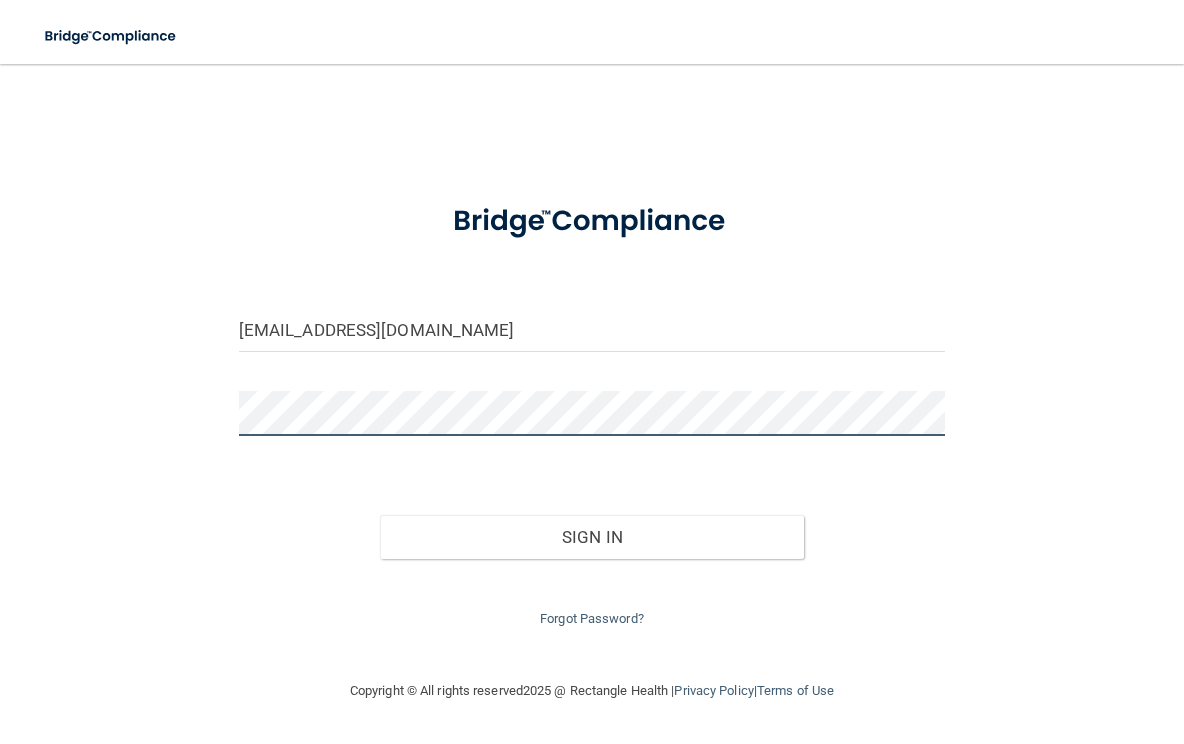 click on "Sign In" at bounding box center (592, 537) 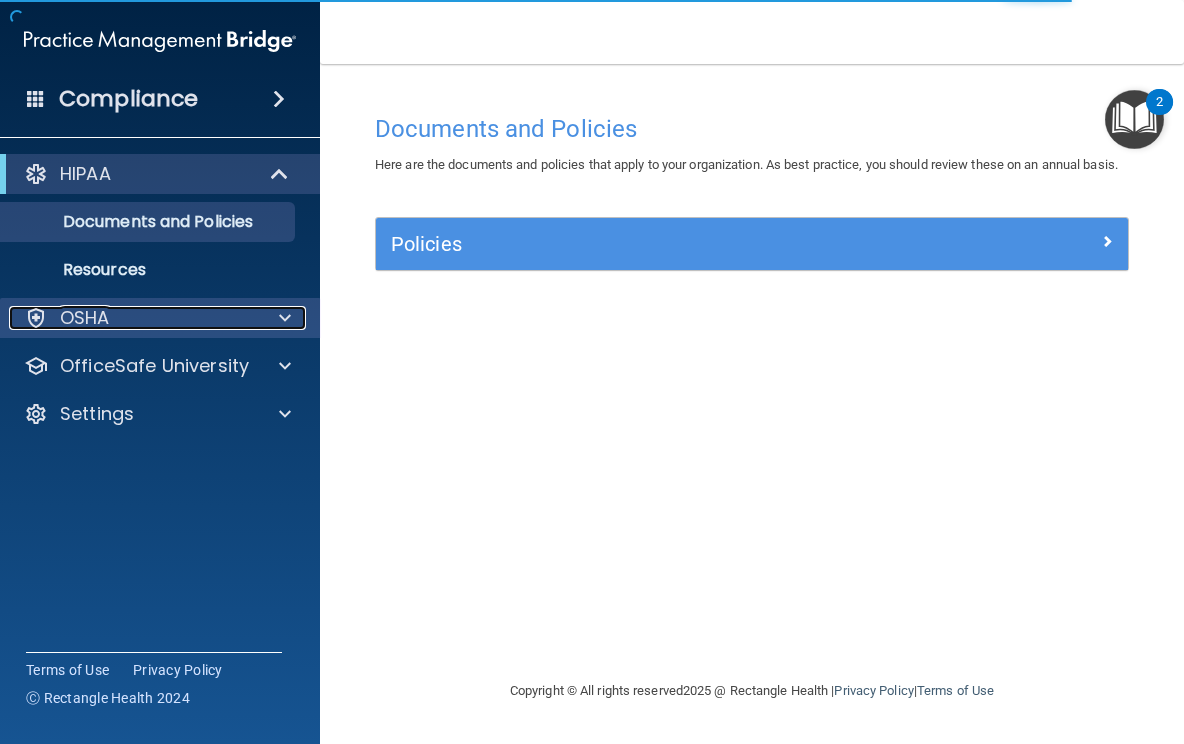 click on "OSHA" at bounding box center [133, 318] 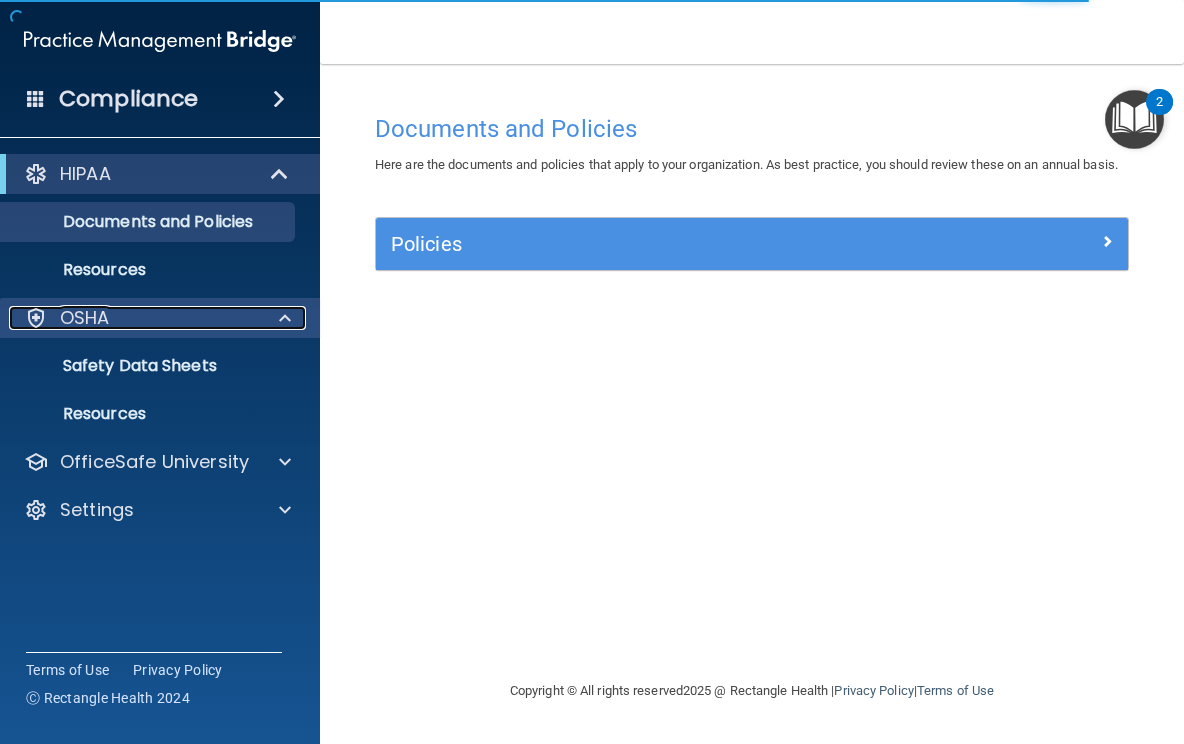 click at bounding box center [282, 318] 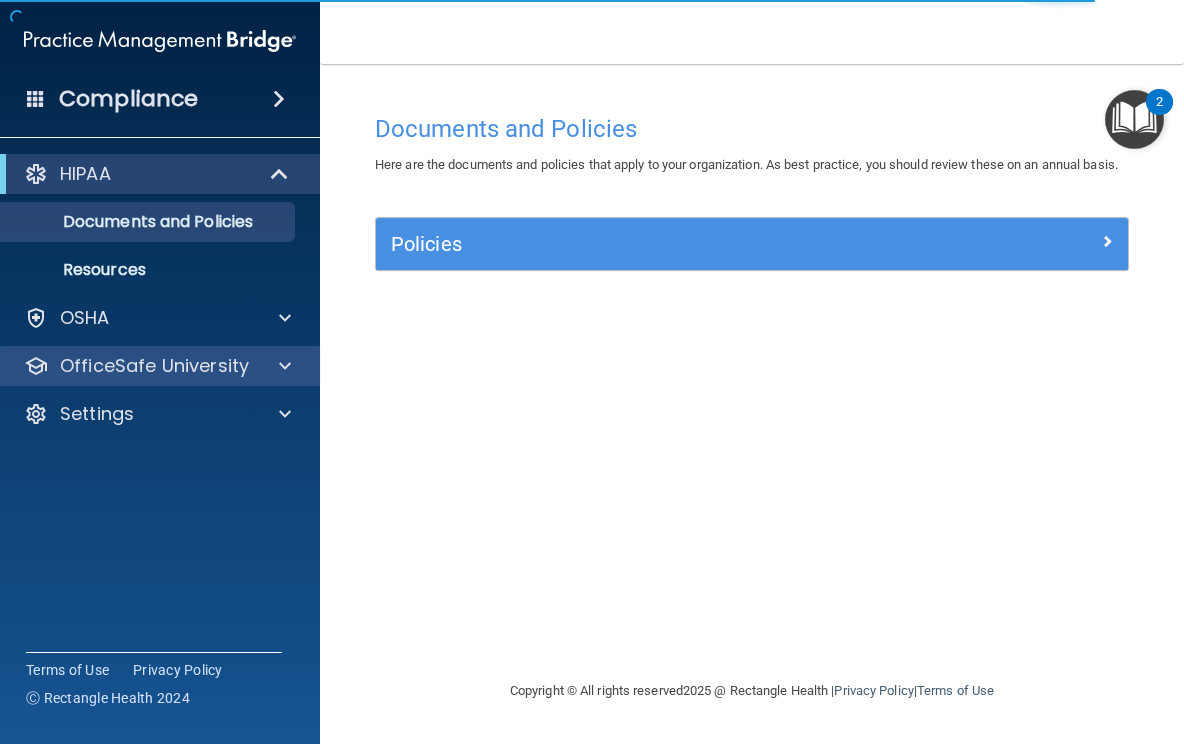 click on "OfficeSafe University" at bounding box center [160, 366] 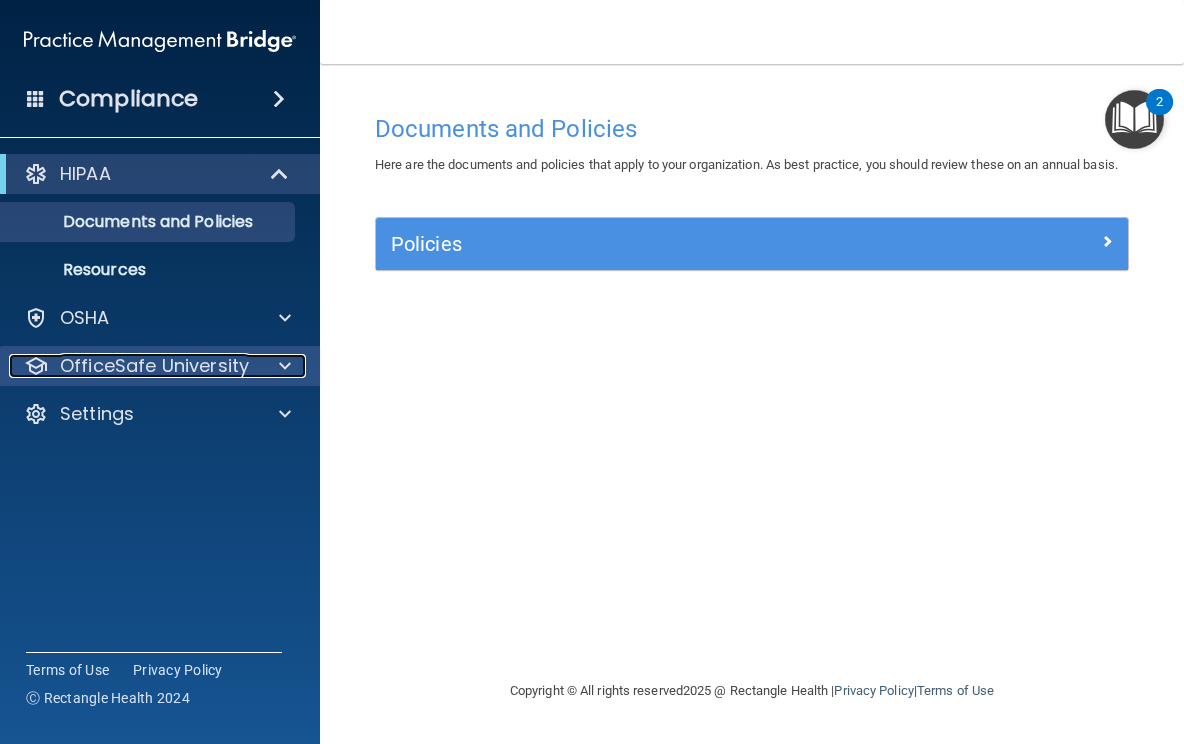 click at bounding box center (282, 366) 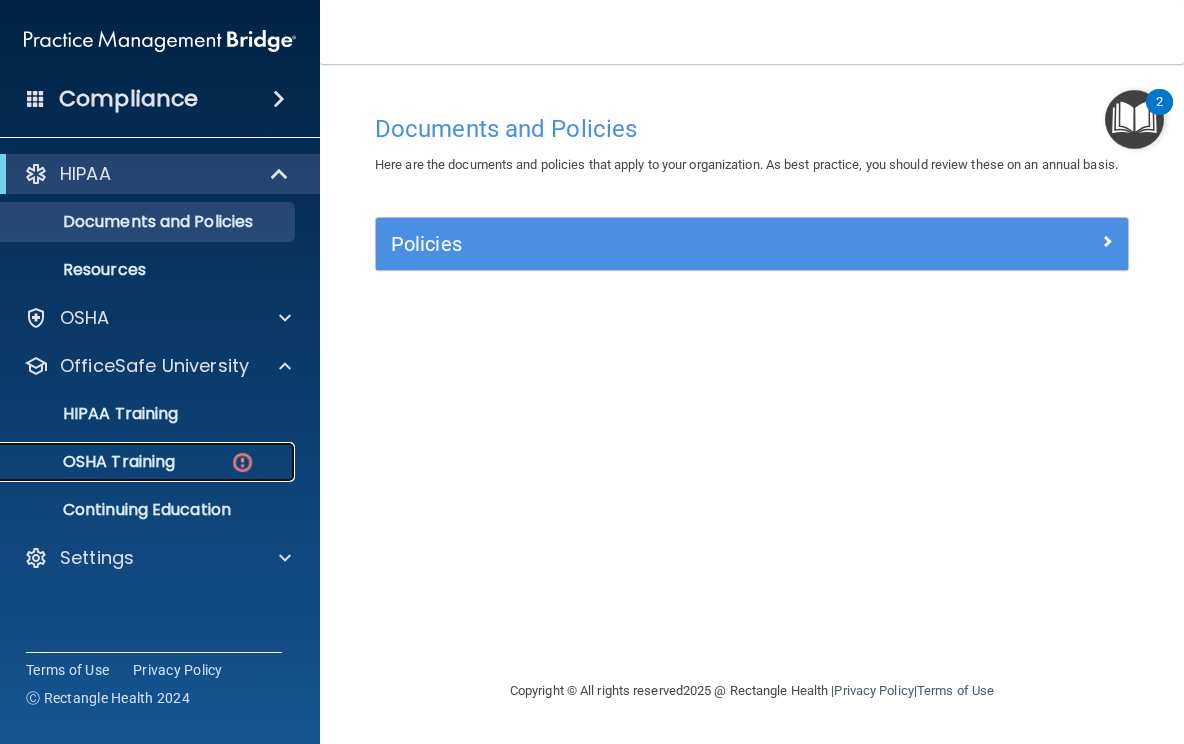 click on "OSHA Training" at bounding box center (149, 462) 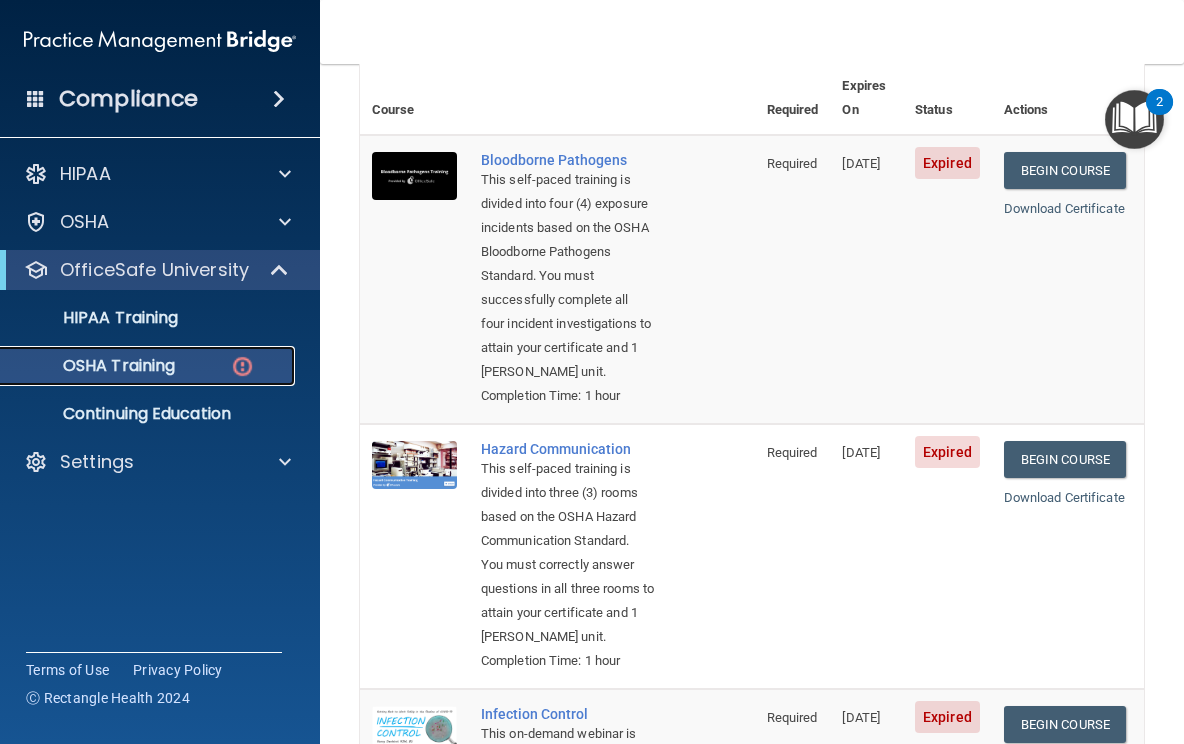scroll, scrollTop: 0, scrollLeft: 0, axis: both 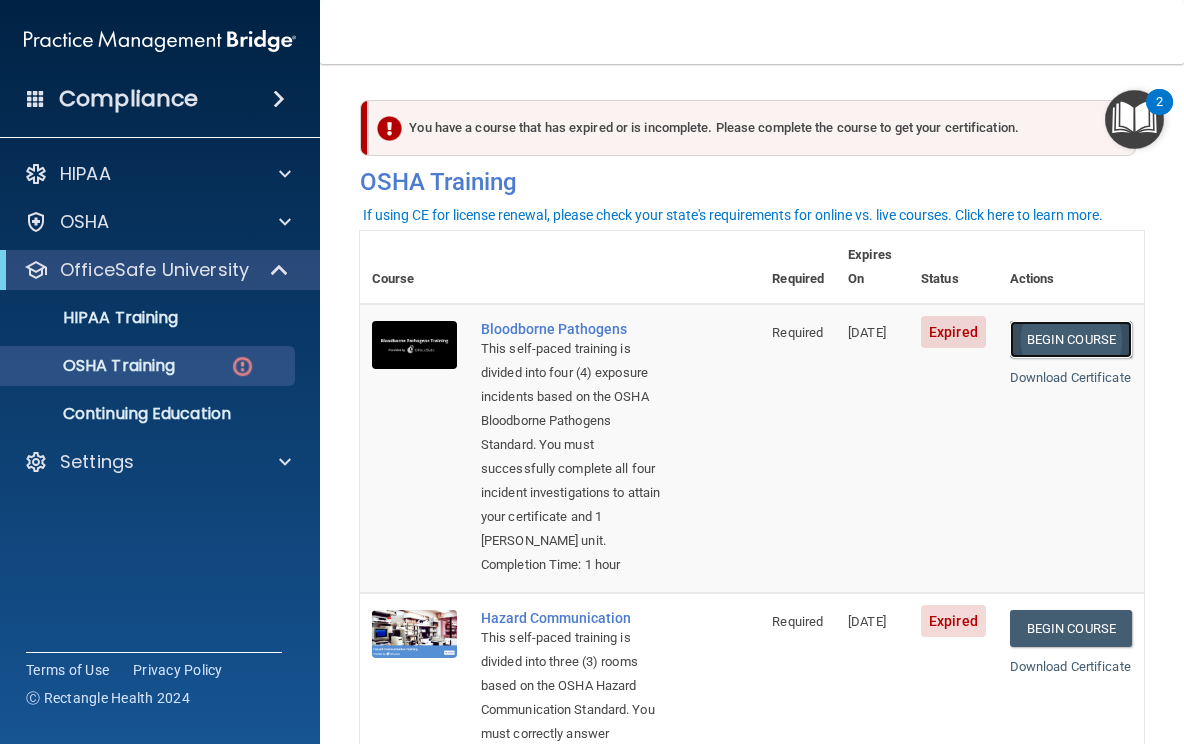 click on "Begin Course" at bounding box center [1071, 339] 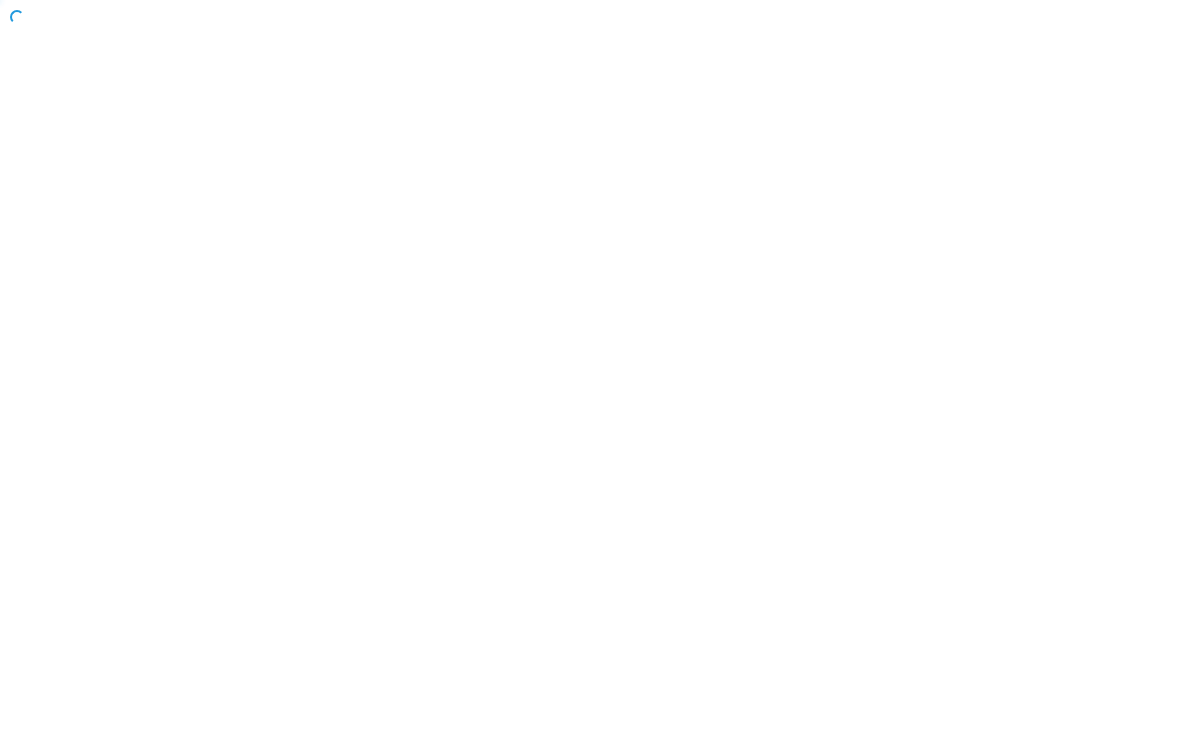 scroll, scrollTop: 0, scrollLeft: 0, axis: both 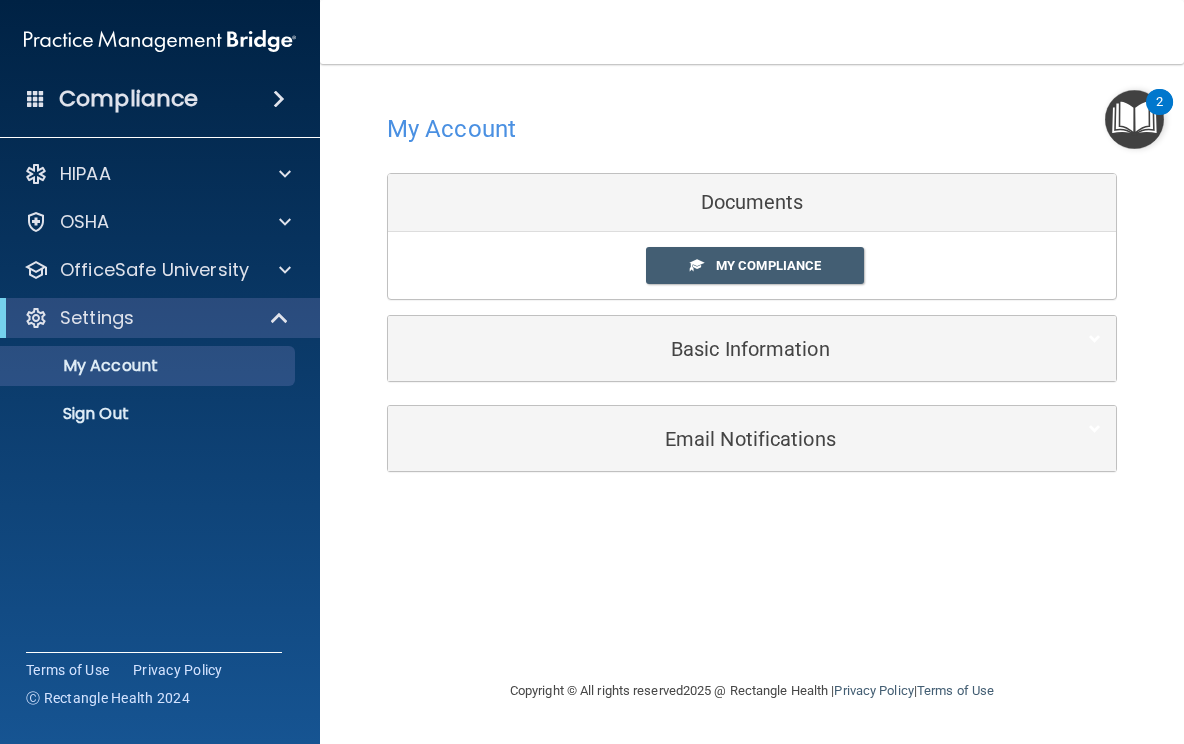 click on "My Account               My Users               Services                 Sign Out" at bounding box center (161, 386) 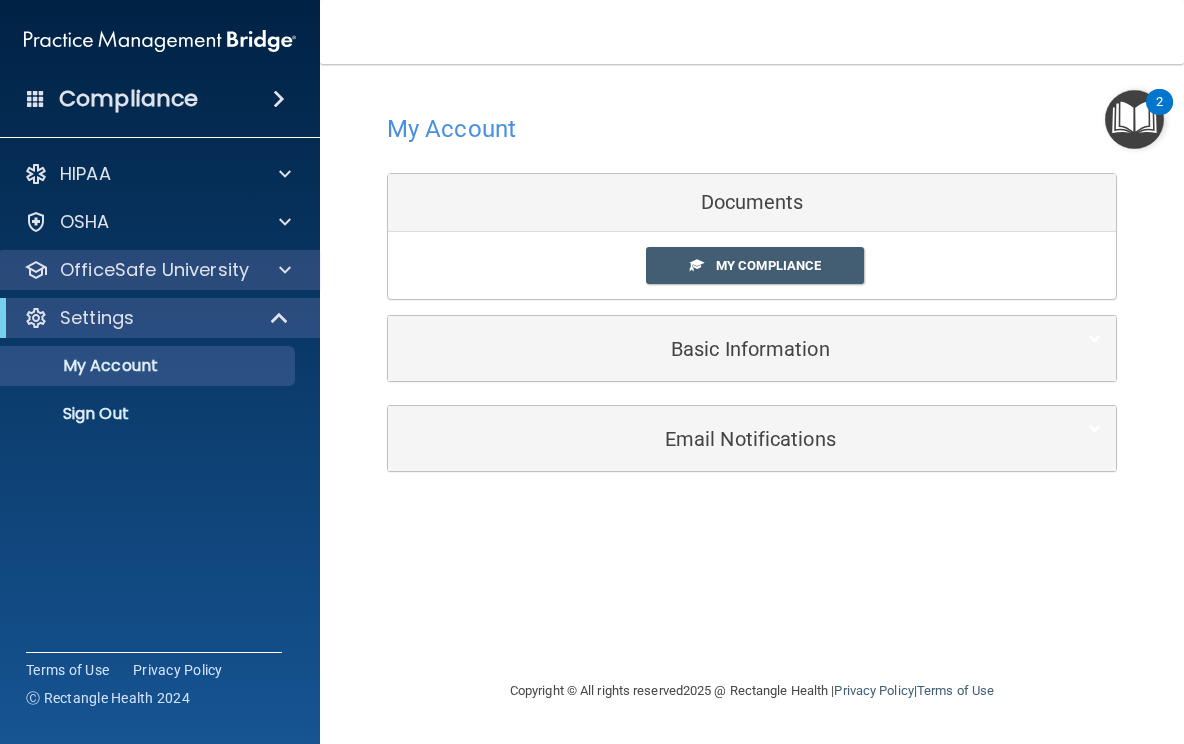 click on "OfficeSafe University" at bounding box center (160, 270) 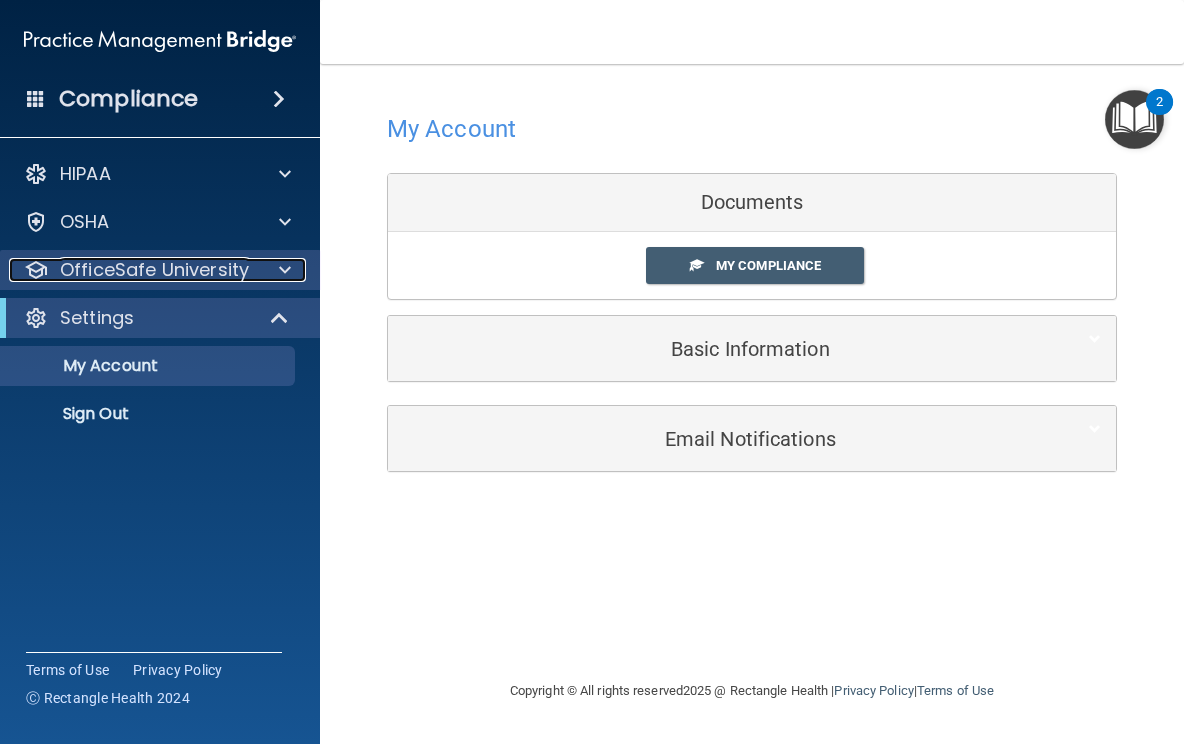 click at bounding box center [285, 270] 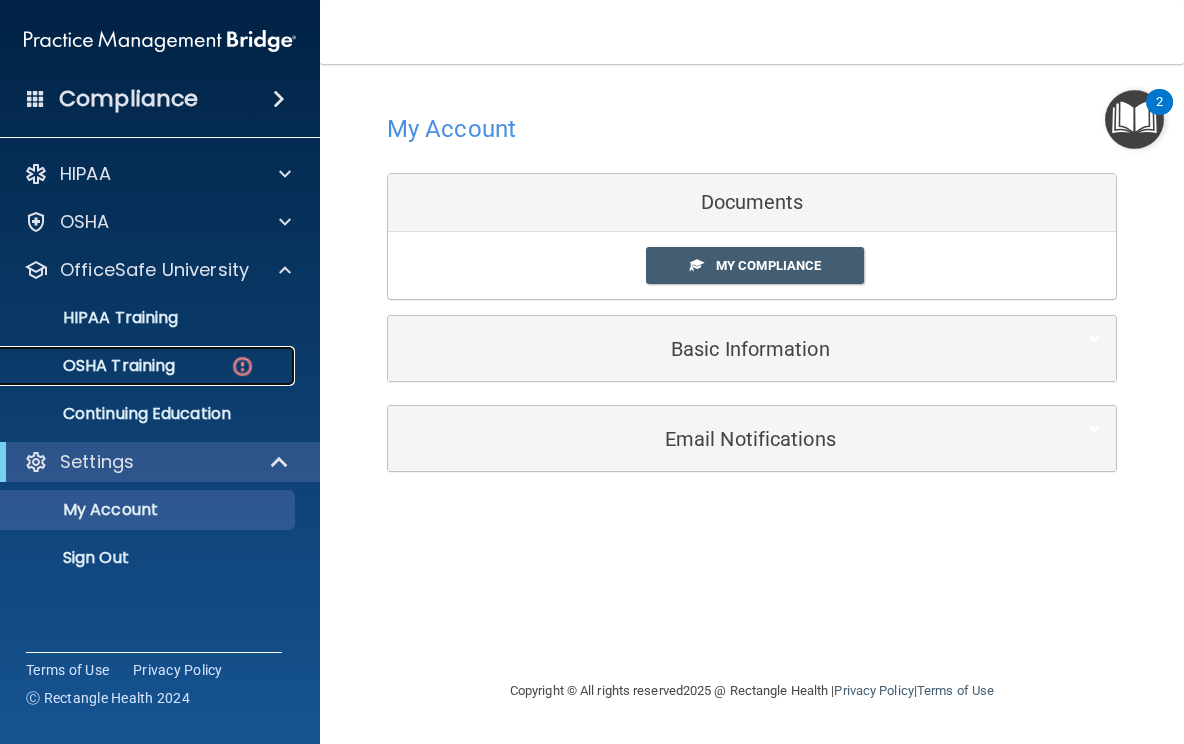 click on "OSHA Training" at bounding box center [149, 366] 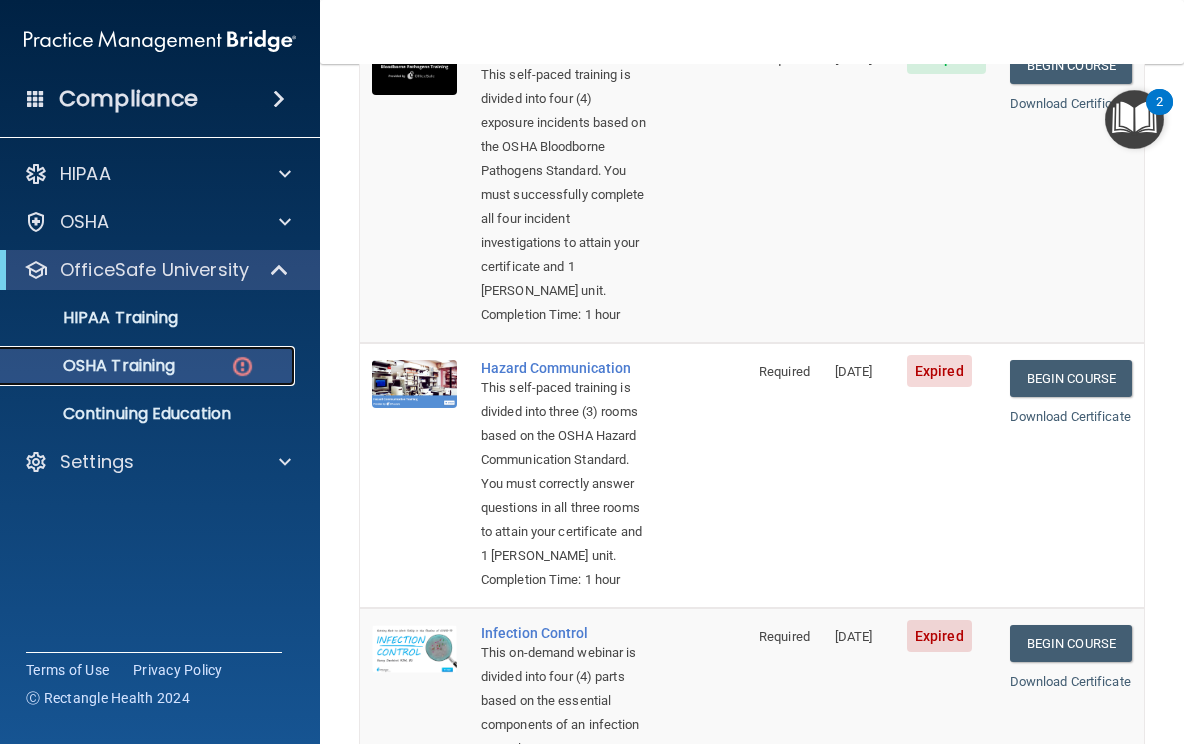 scroll, scrollTop: 400, scrollLeft: 0, axis: vertical 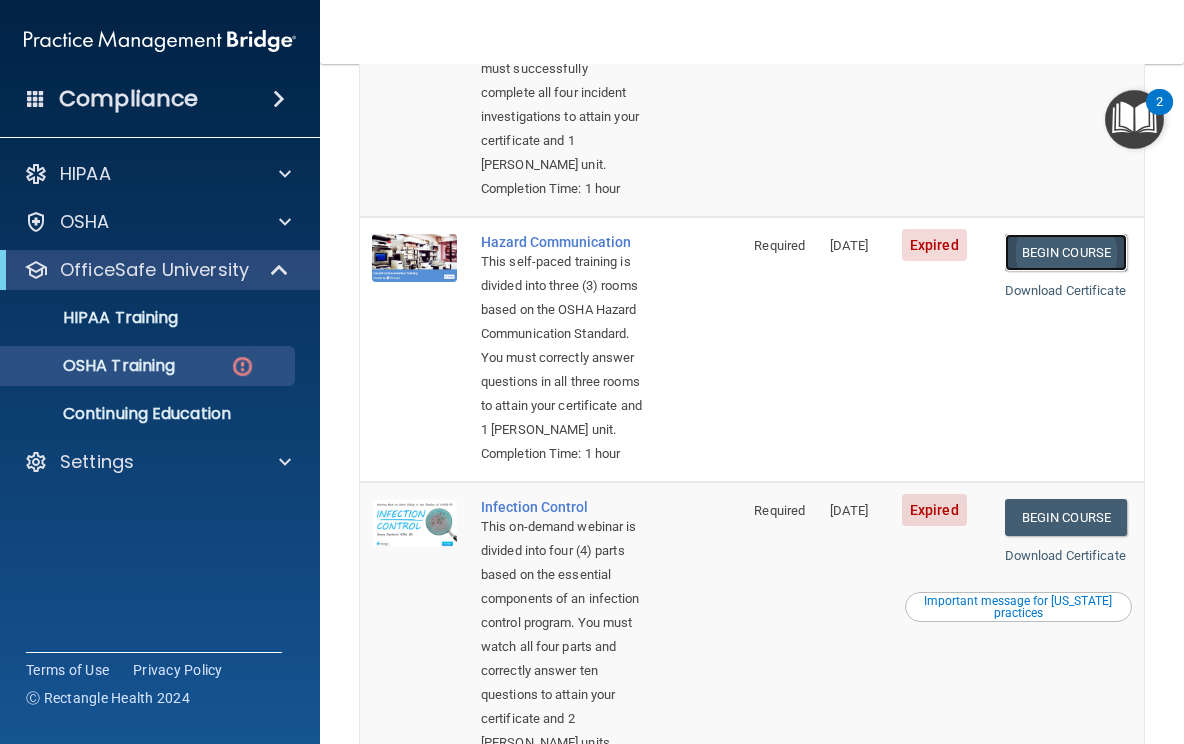 click on "Begin Course" at bounding box center (1066, 252) 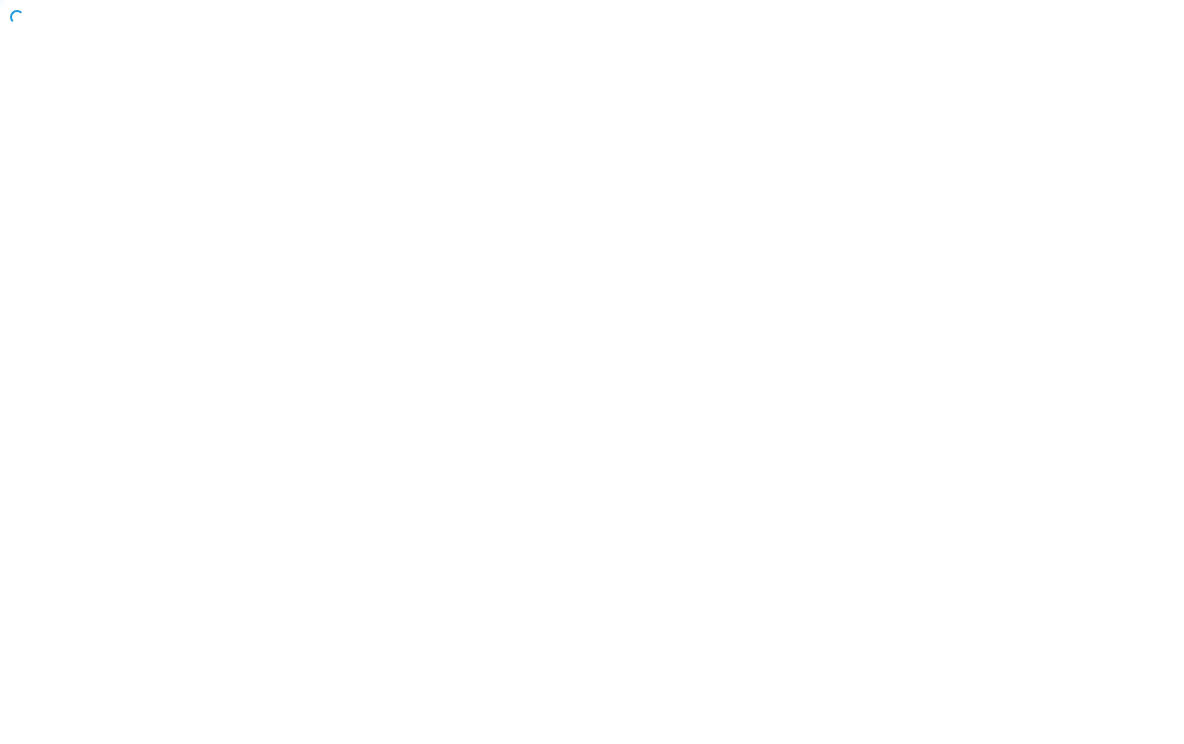 scroll, scrollTop: 0, scrollLeft: 0, axis: both 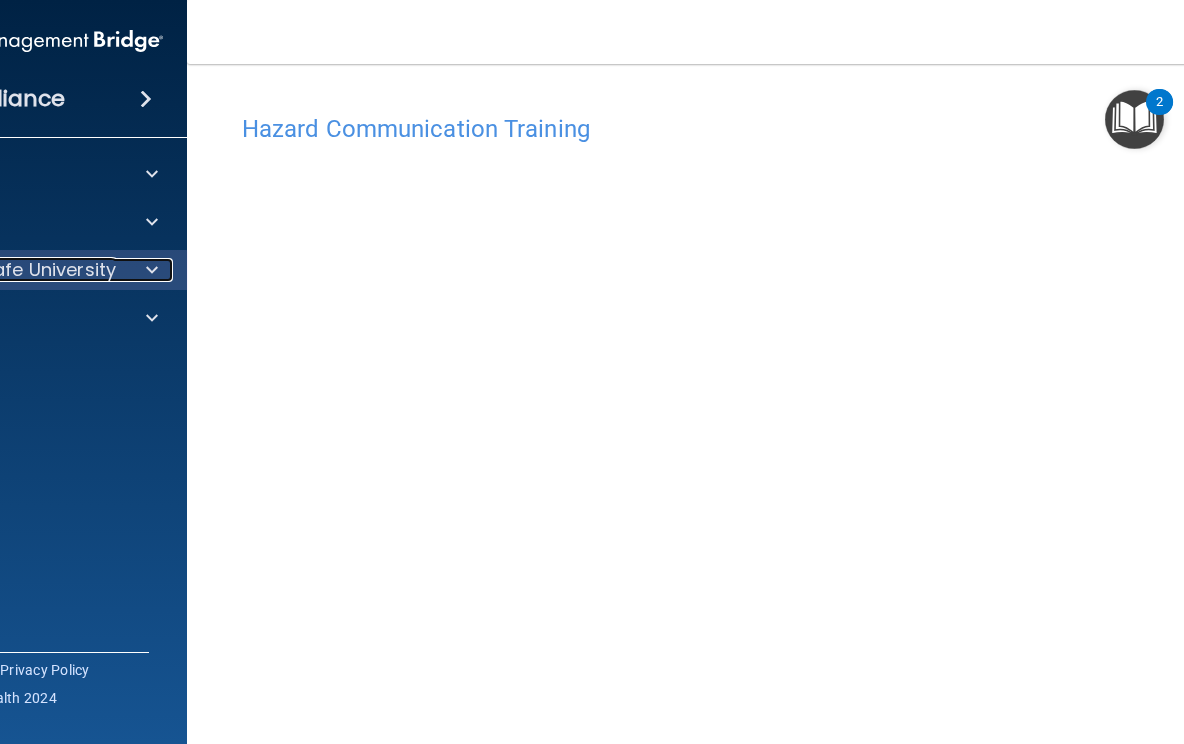 click on "OfficeSafe University" at bounding box center [21, 270] 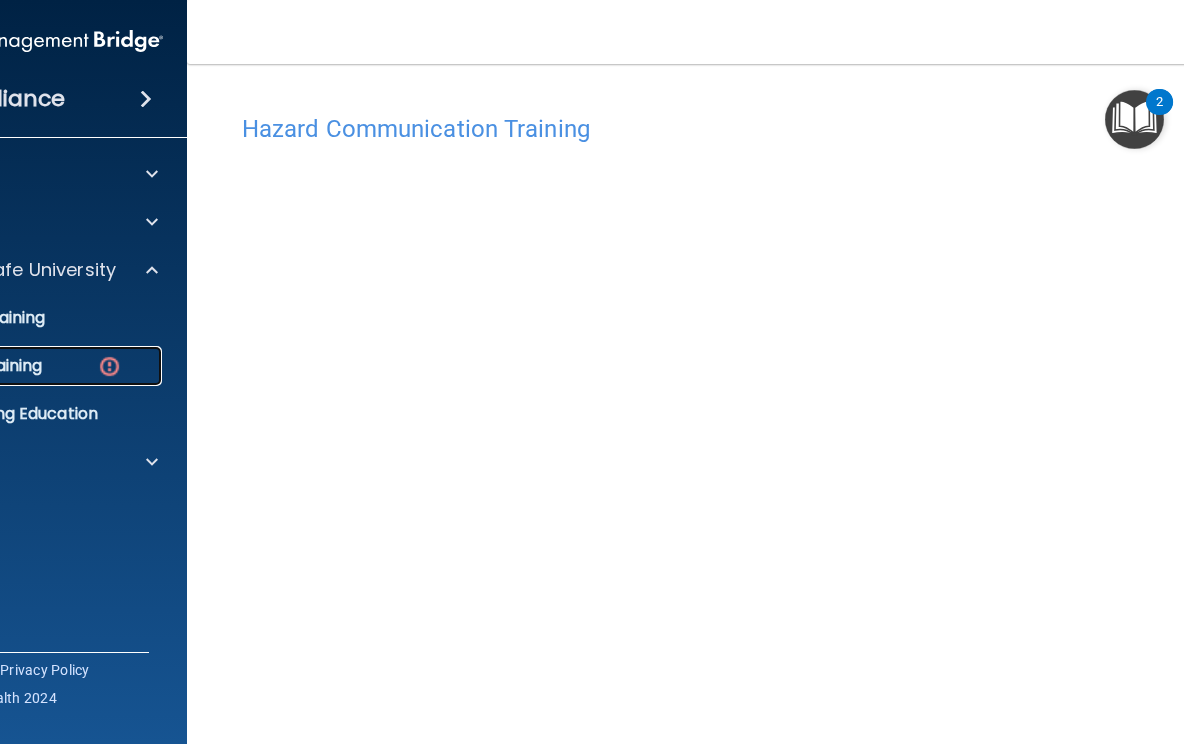 click on "OSHA Training" at bounding box center [16, 366] 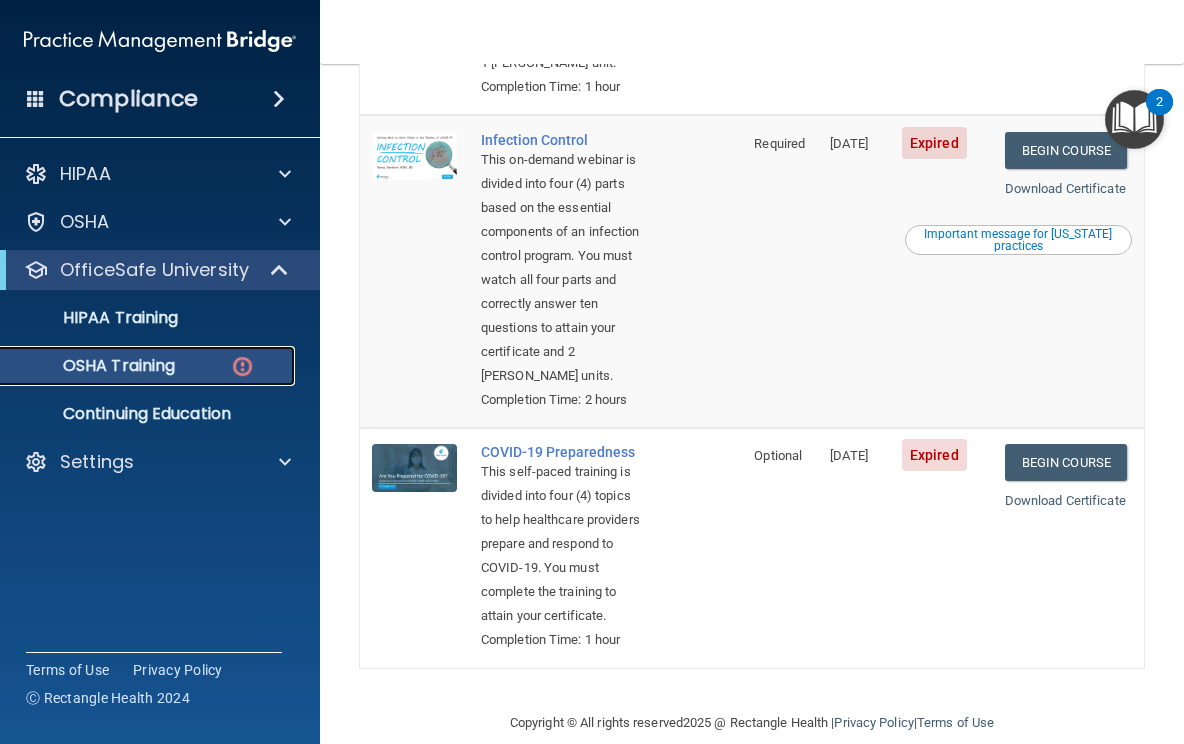 scroll, scrollTop: 800, scrollLeft: 0, axis: vertical 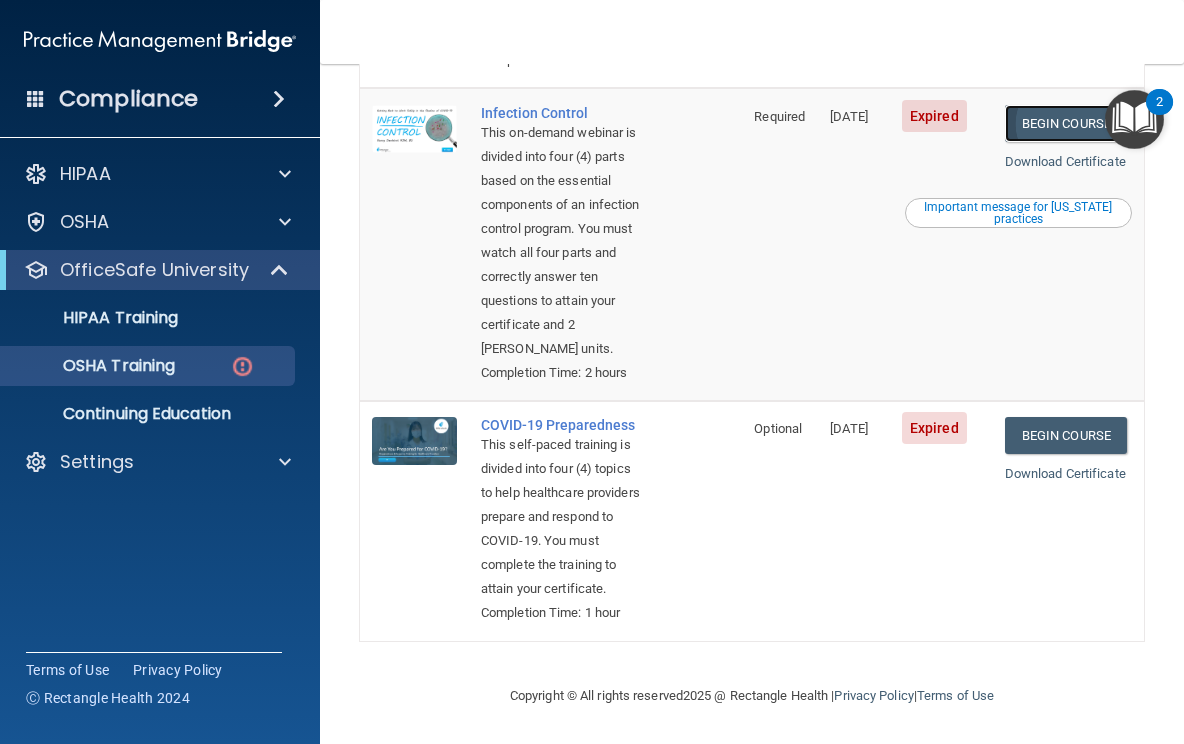 click on "Begin Course" at bounding box center [1066, 123] 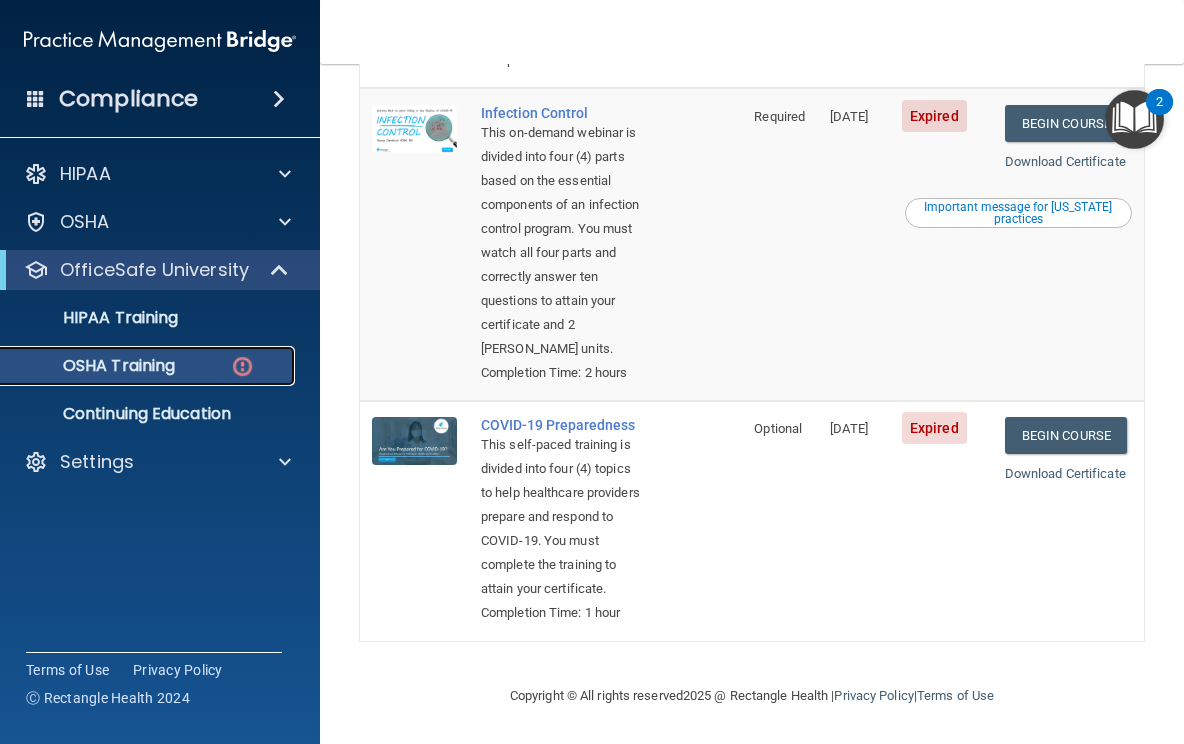 click on "OSHA Training" at bounding box center (94, 366) 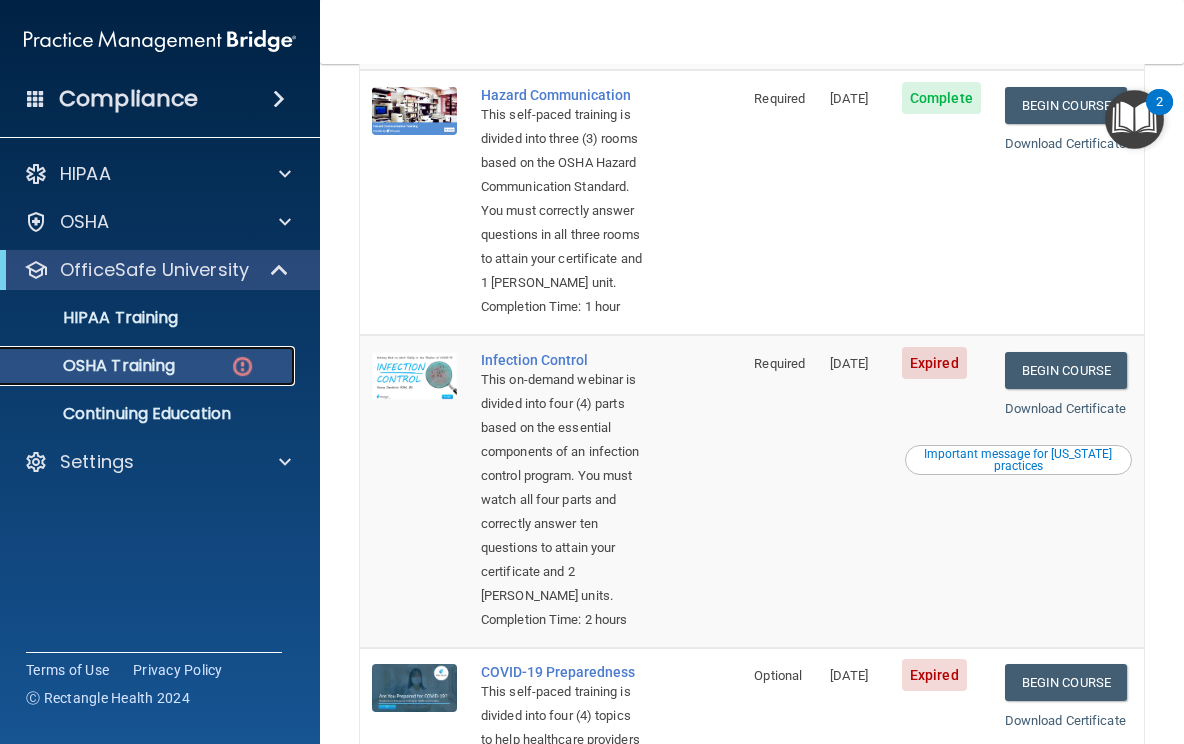 scroll, scrollTop: 1200, scrollLeft: 0, axis: vertical 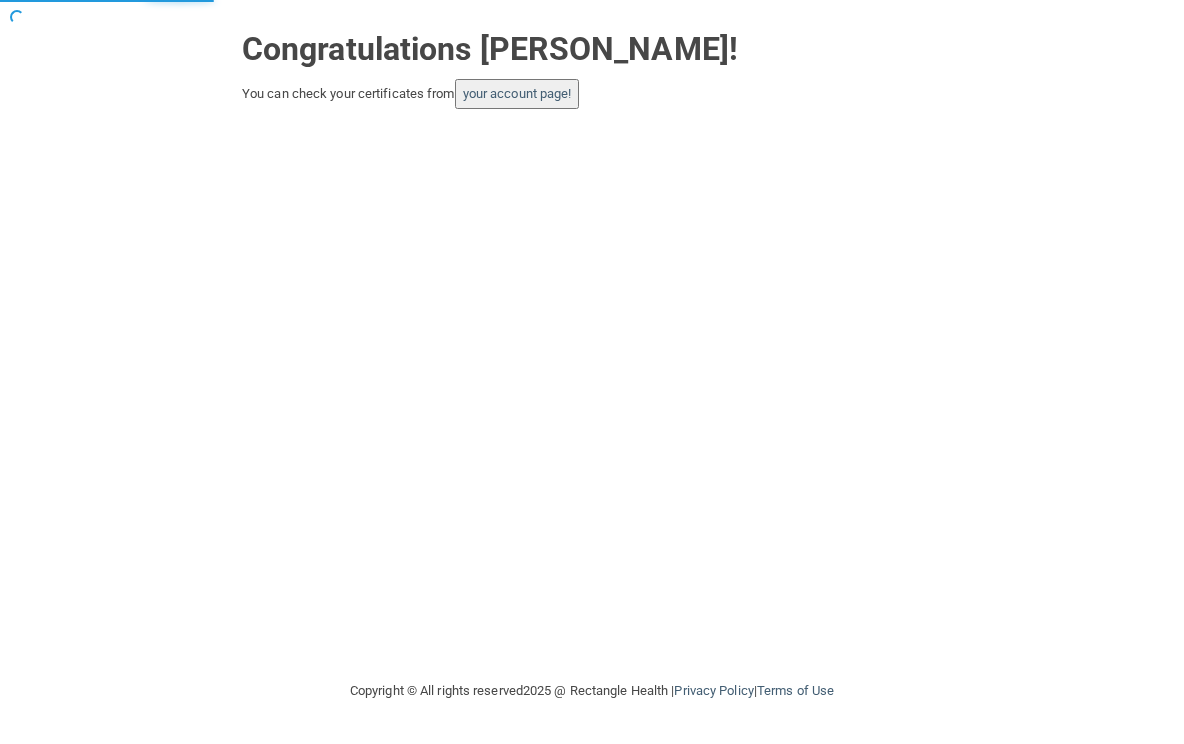 drag, startPoint x: 0, startPoint y: 0, endPoint x: 657, endPoint y: 408, distance: 773.3777 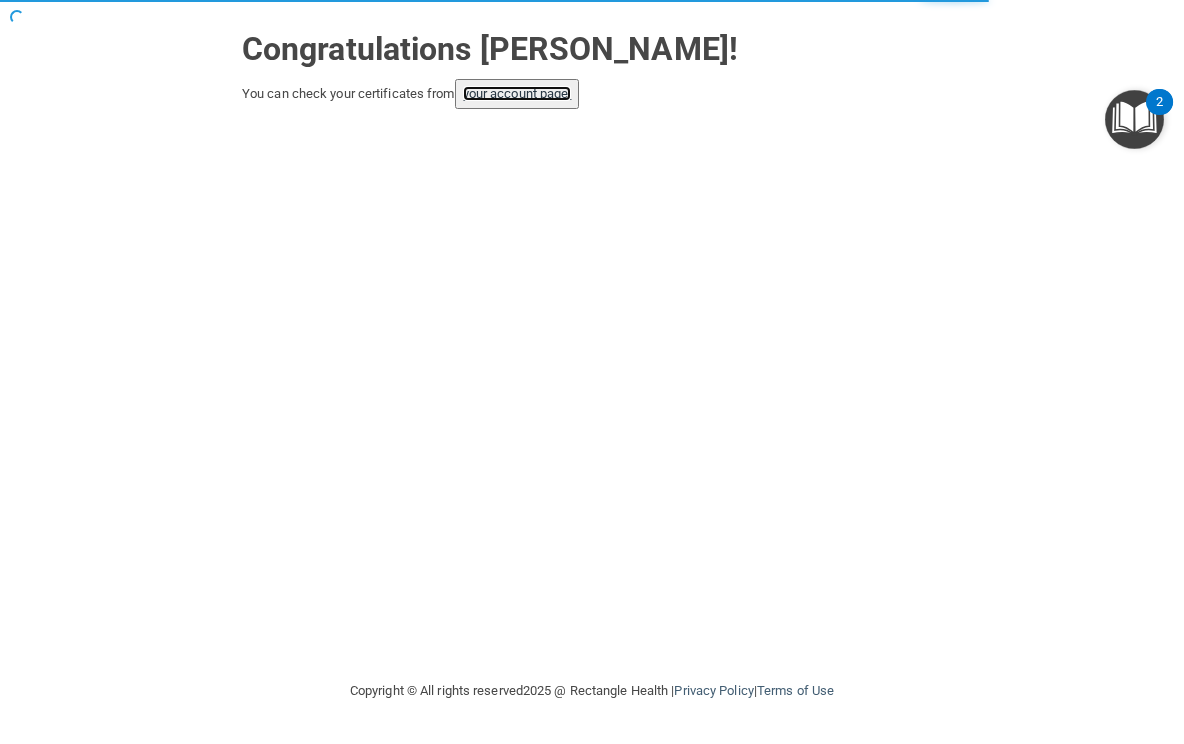 click on "your account page!" at bounding box center [517, 93] 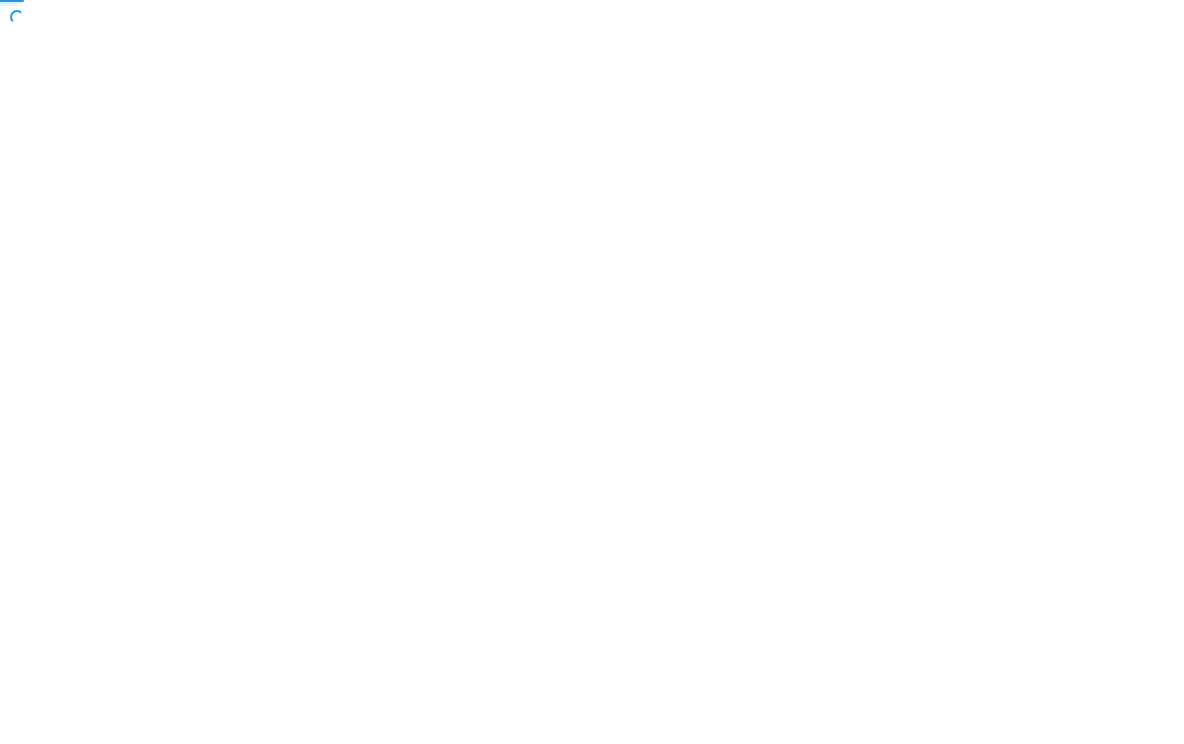 scroll, scrollTop: 0, scrollLeft: 0, axis: both 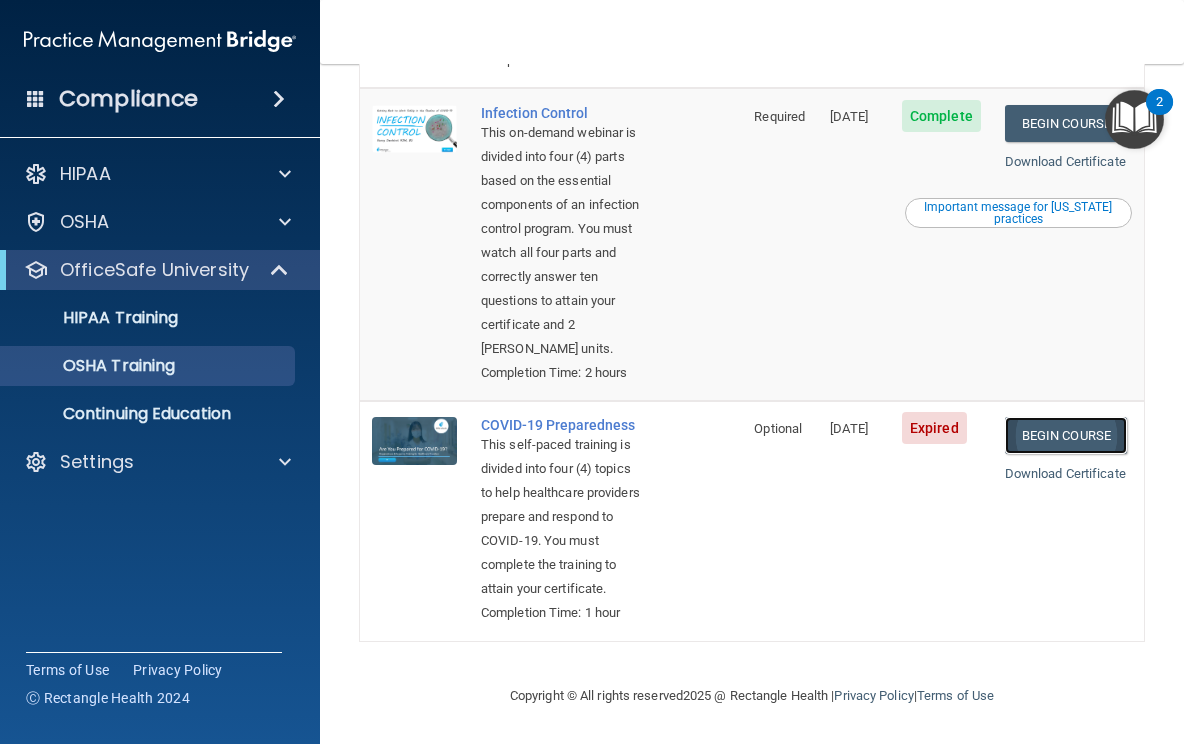 click on "Begin Course" at bounding box center (1066, 435) 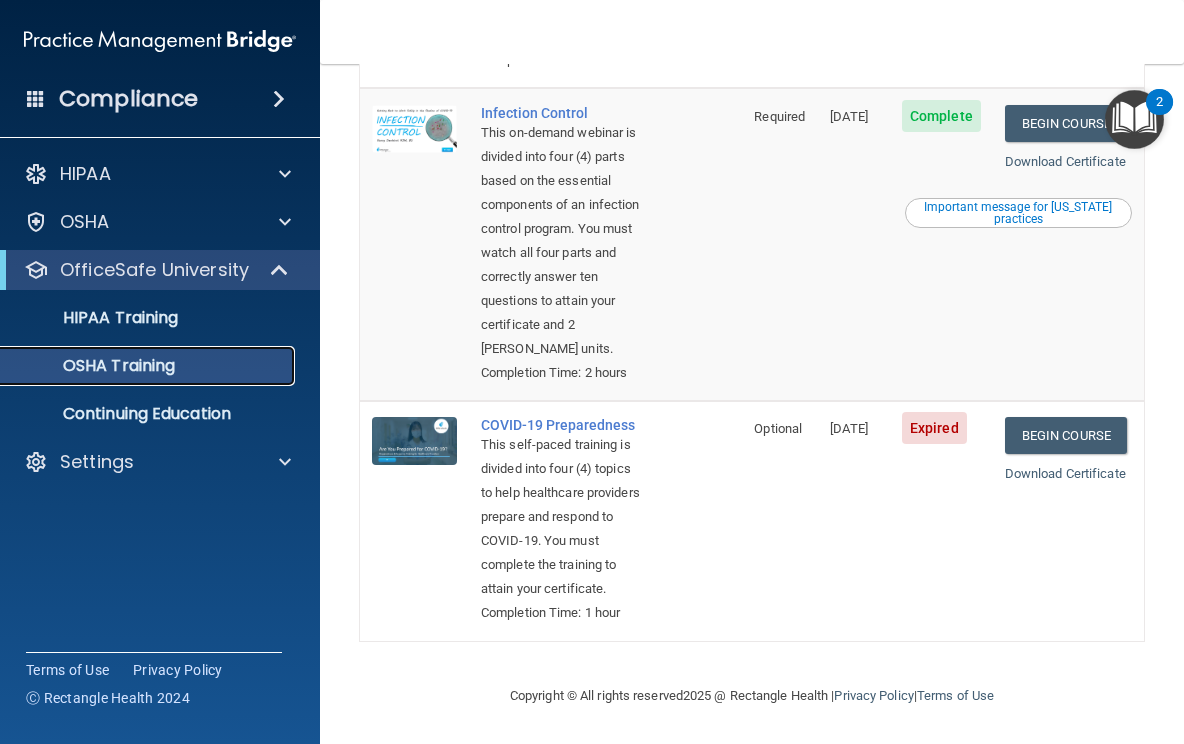 click on "OSHA Training" at bounding box center [94, 366] 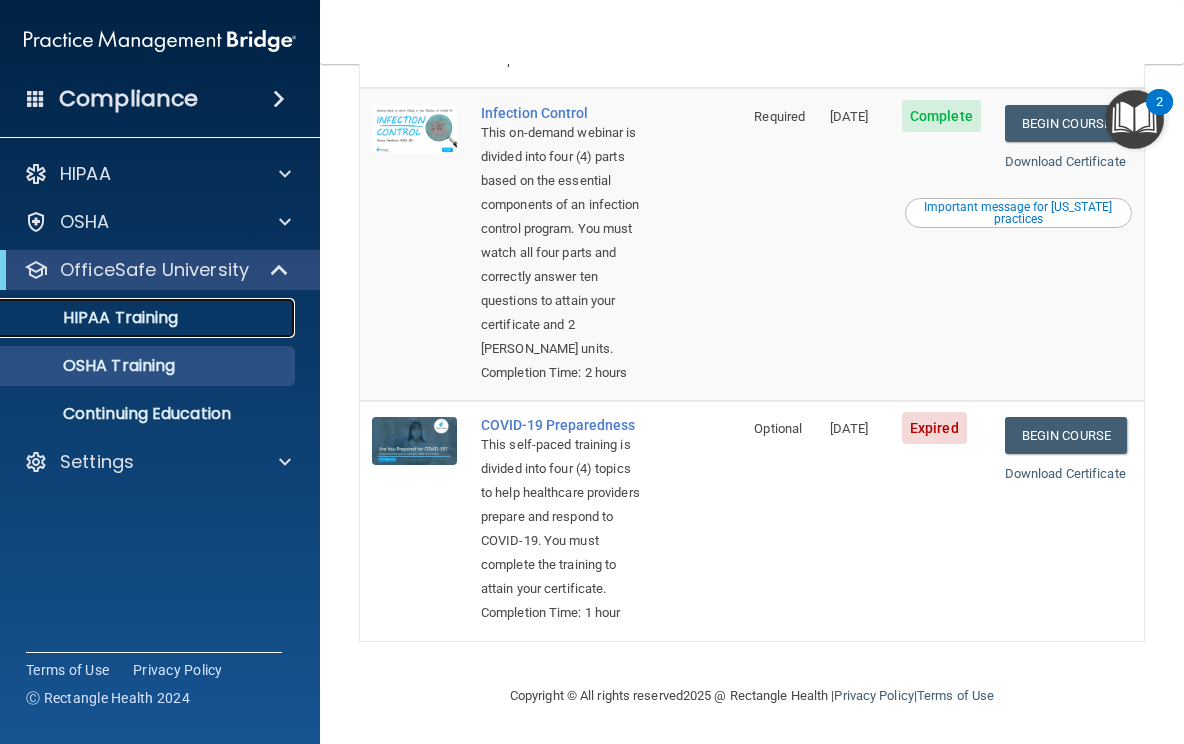 click on "HIPAA Training" at bounding box center (137, 318) 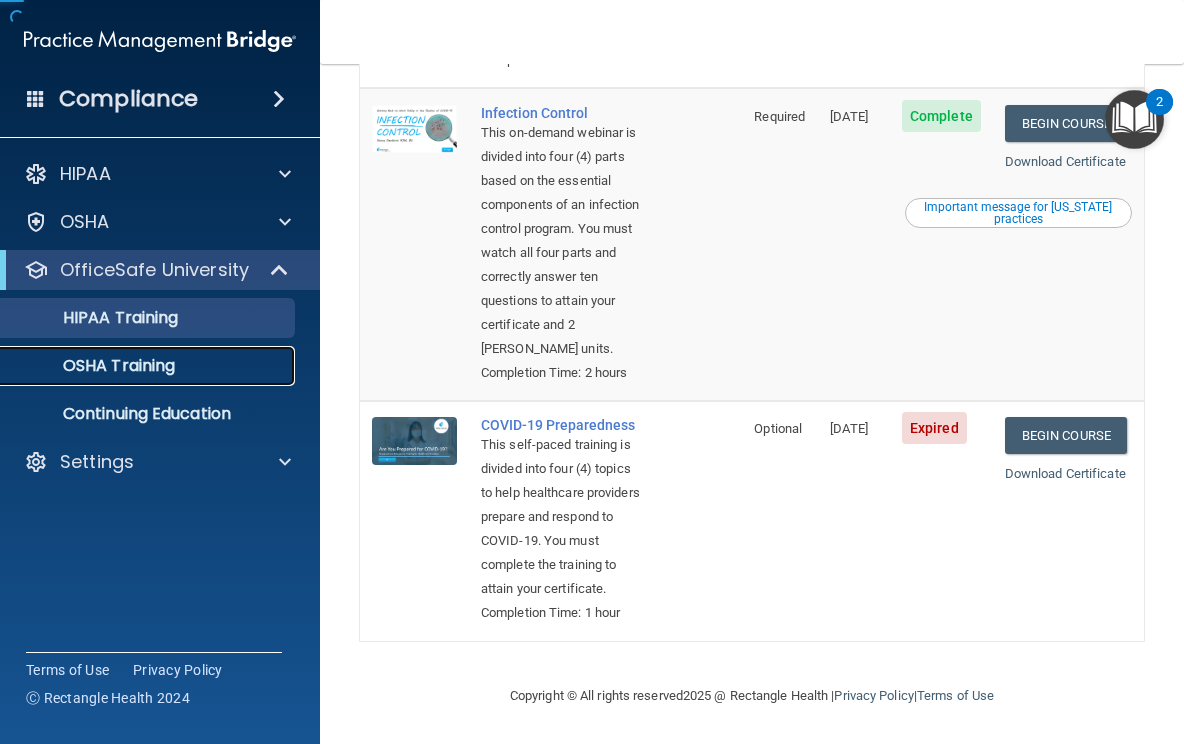 click on "OSHA Training" at bounding box center [149, 366] 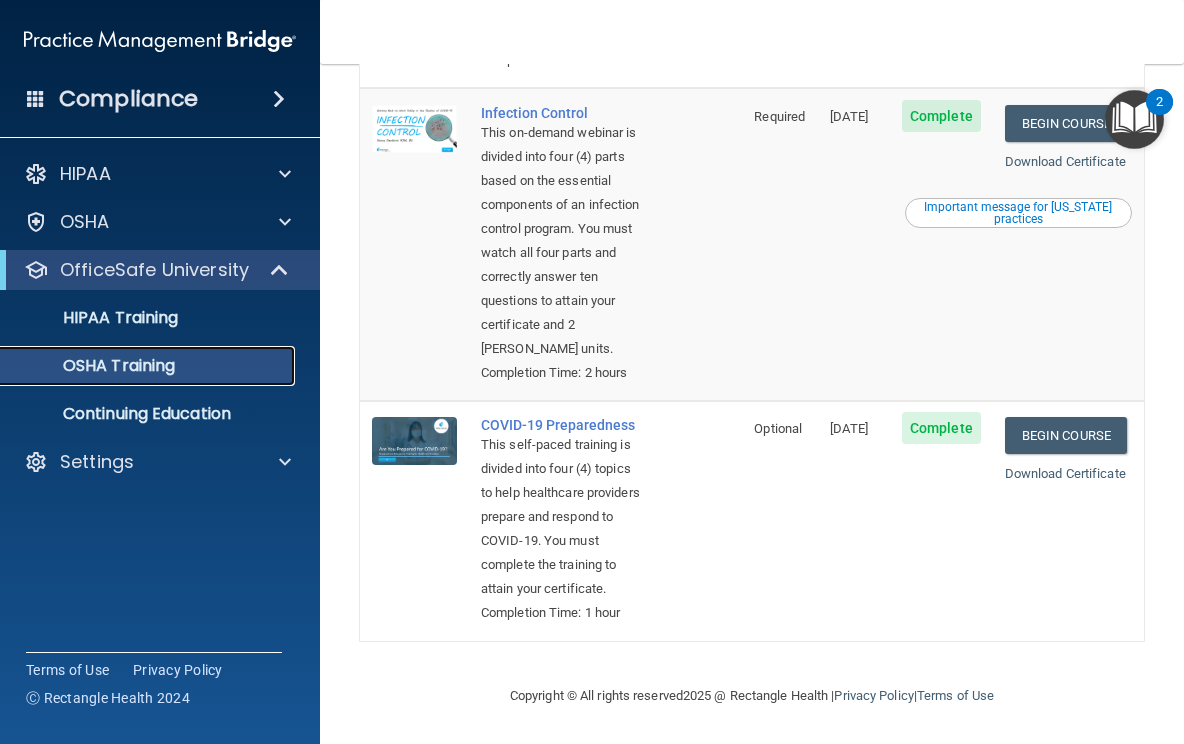 scroll, scrollTop: 1100, scrollLeft: 0, axis: vertical 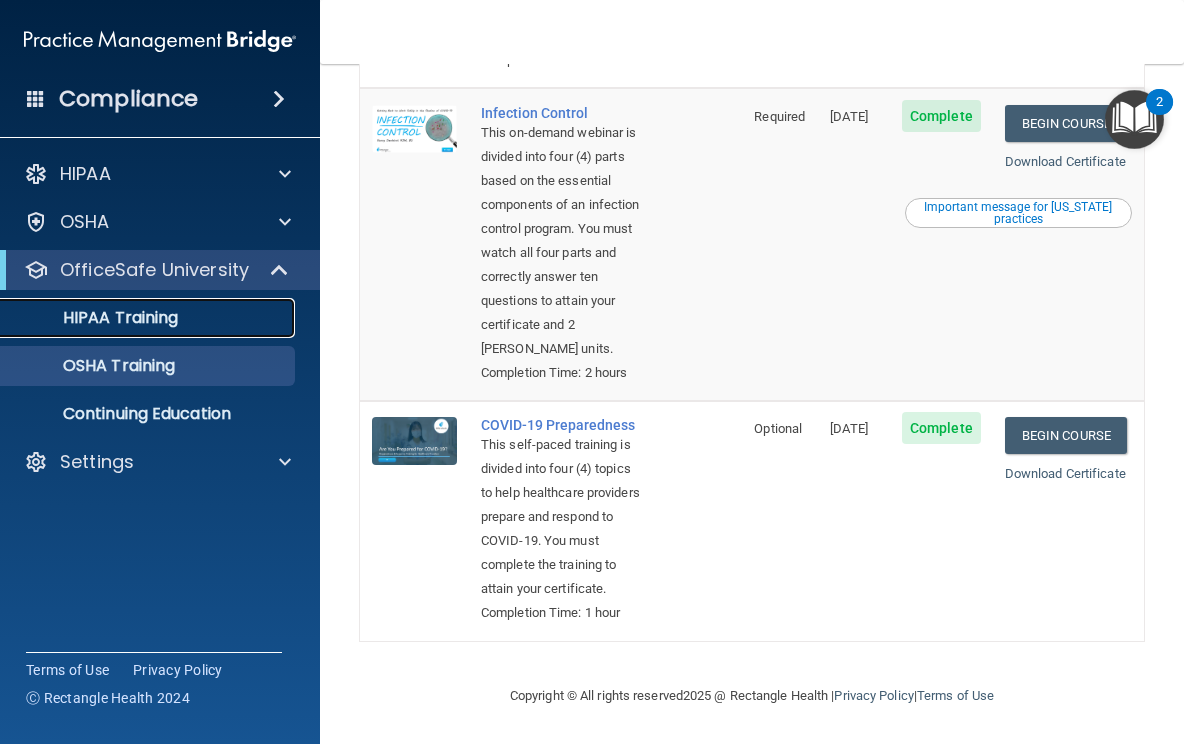 click on "HIPAA Training" at bounding box center [95, 318] 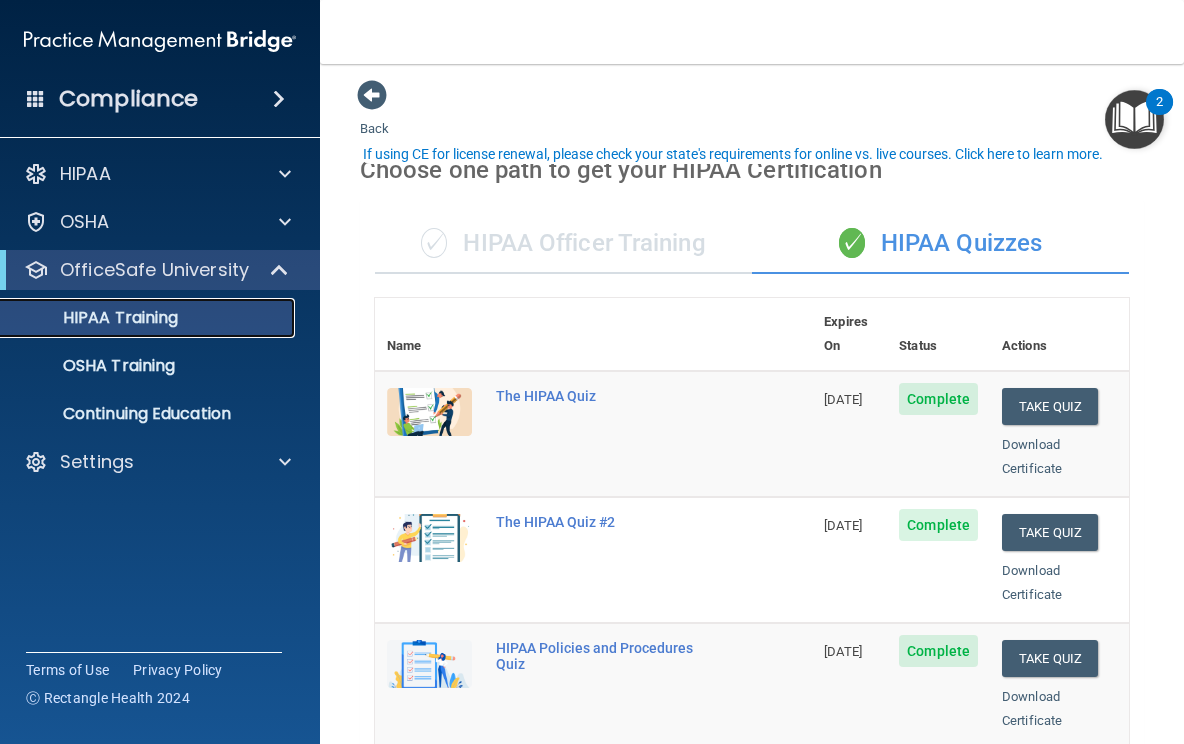 scroll, scrollTop: 0, scrollLeft: 0, axis: both 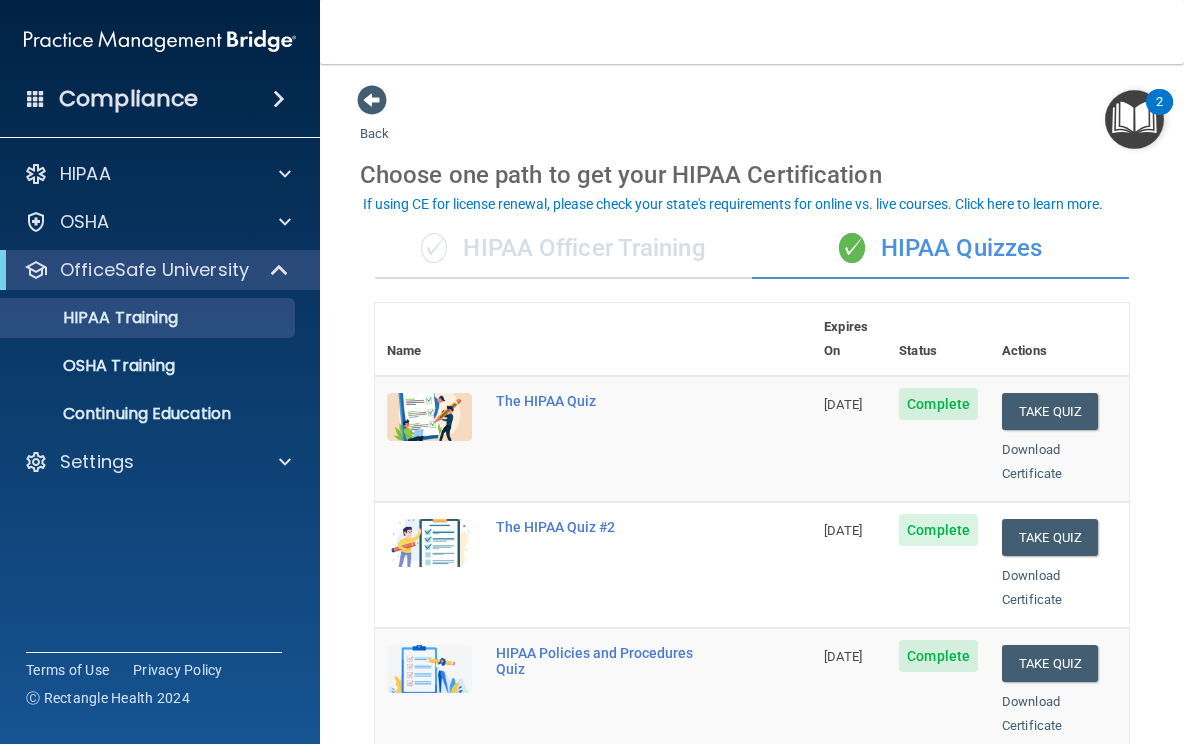 click on "✓   HIPAA Officer Training" at bounding box center [563, 249] 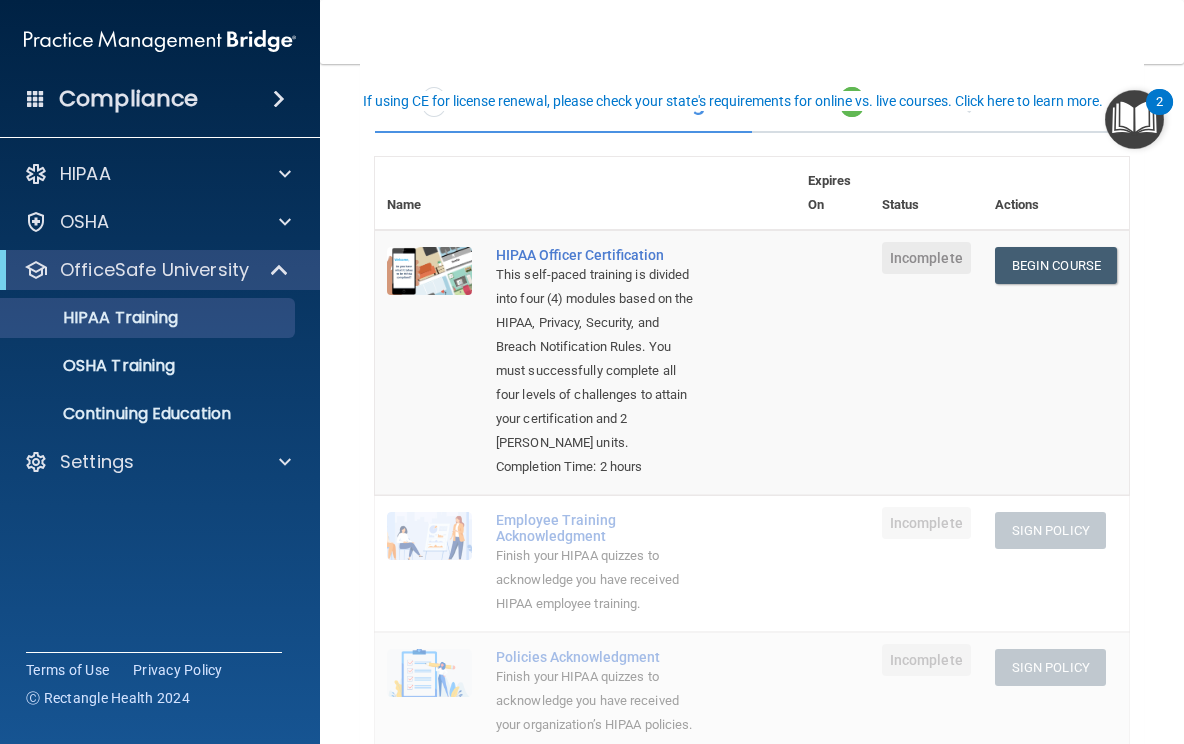 scroll, scrollTop: 100, scrollLeft: 0, axis: vertical 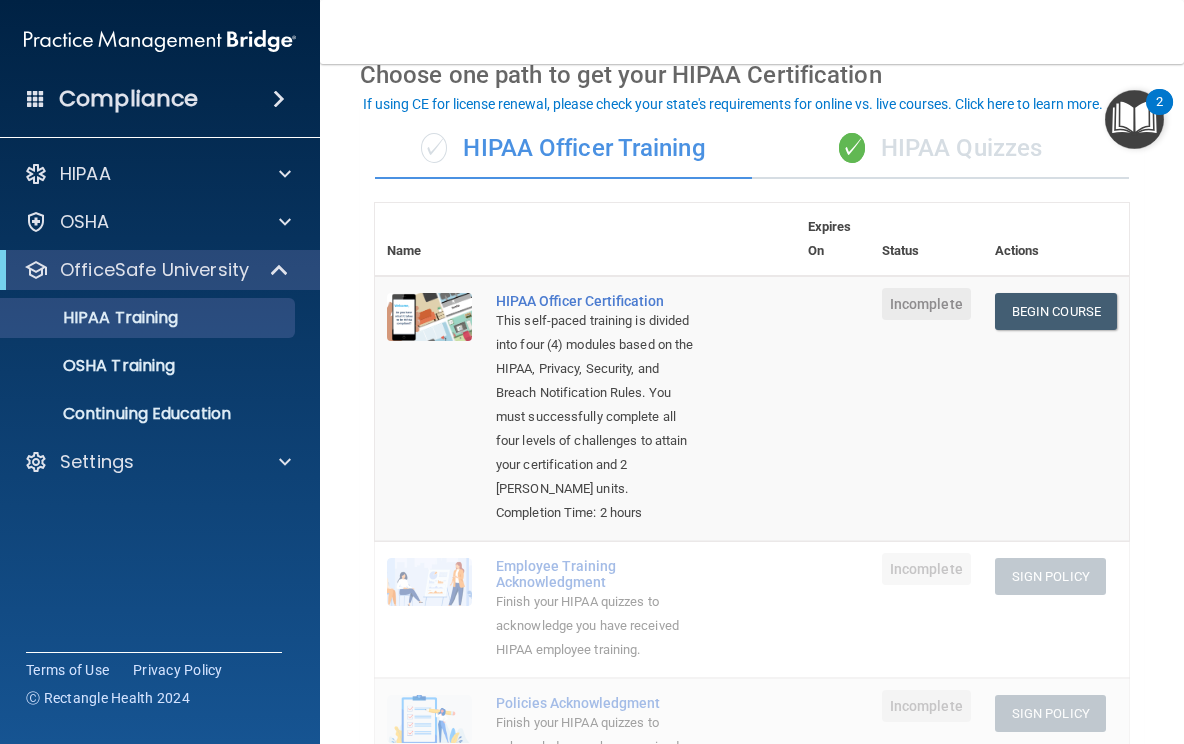 click on "✓   HIPAA Officer Training       ✓   HIPAA Quizzes                  Name    Expires On  Status  Actions                     HIPAA Officer Certification     This self-paced training is divided into four (4) modules based on the HIPAA, Privacy, Security, and Breach Notification Rules. You must successfully complete all four levels of challenges to attain your certification and 2 PACE CE units.    Completion Time: 2 hours        Incomplete              Begin Course       Download Certificate                Employee Training Acknowledgment   Finish your HIPAA quizzes to acknowledge you have received HIPAA employee training.        Incomplete              Sign Policy       Sign Policy       Download Policy            Policies Acknowledgment   Finish your HIPAA quizzes to acknowledge you have received your organization’s HIPAA policies.        Incomplete              Sign Policy       Sign Policy       Download Policy                     Training Videos" at bounding box center (752, 733) 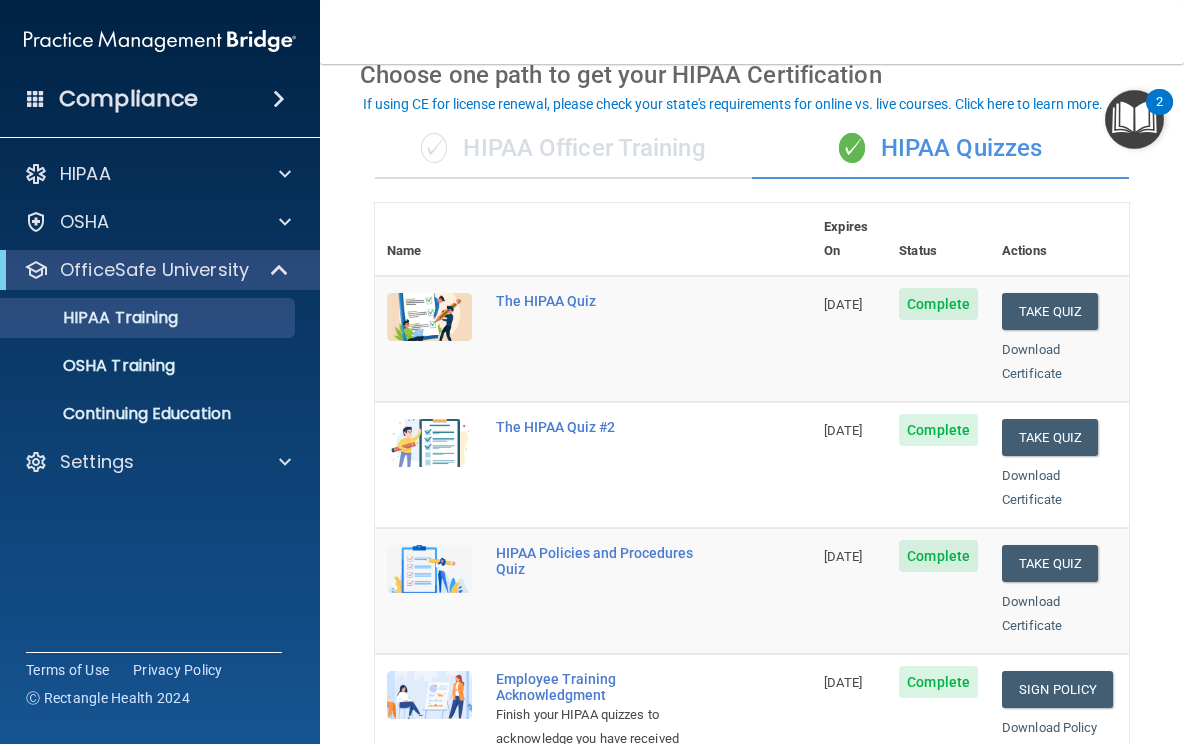 click on "✓   HIPAA Officer Training" at bounding box center [563, 149] 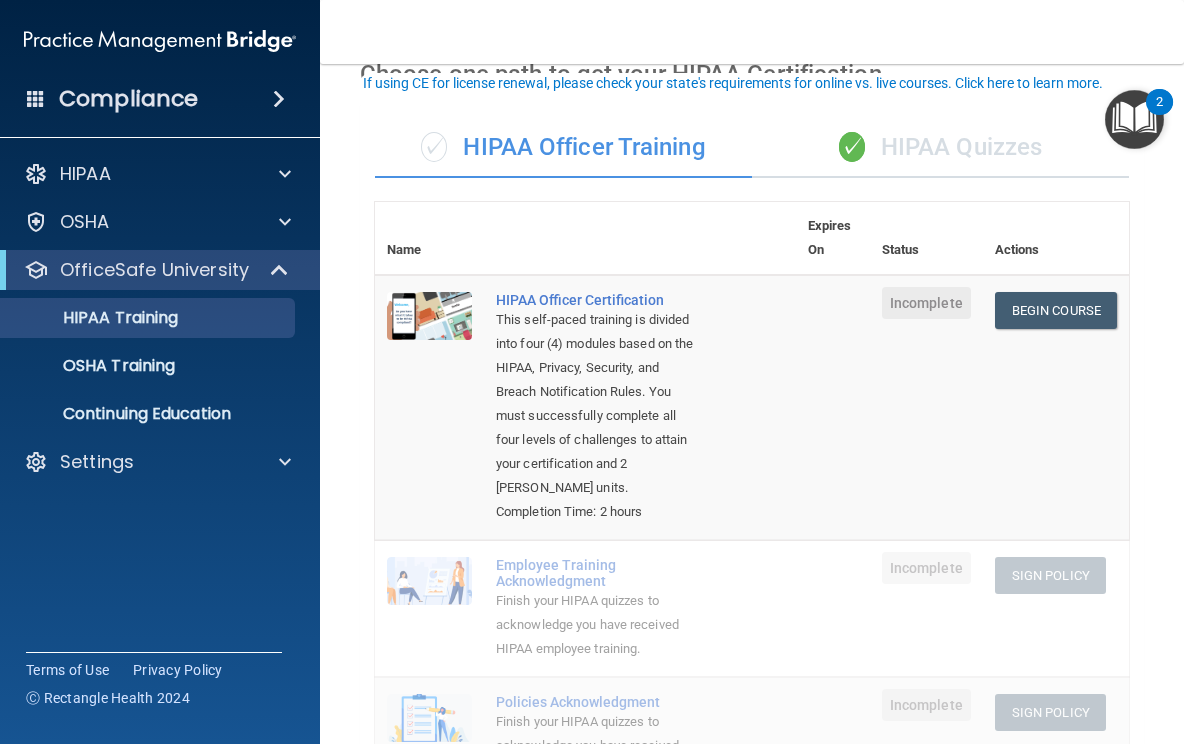 scroll, scrollTop: 100, scrollLeft: 0, axis: vertical 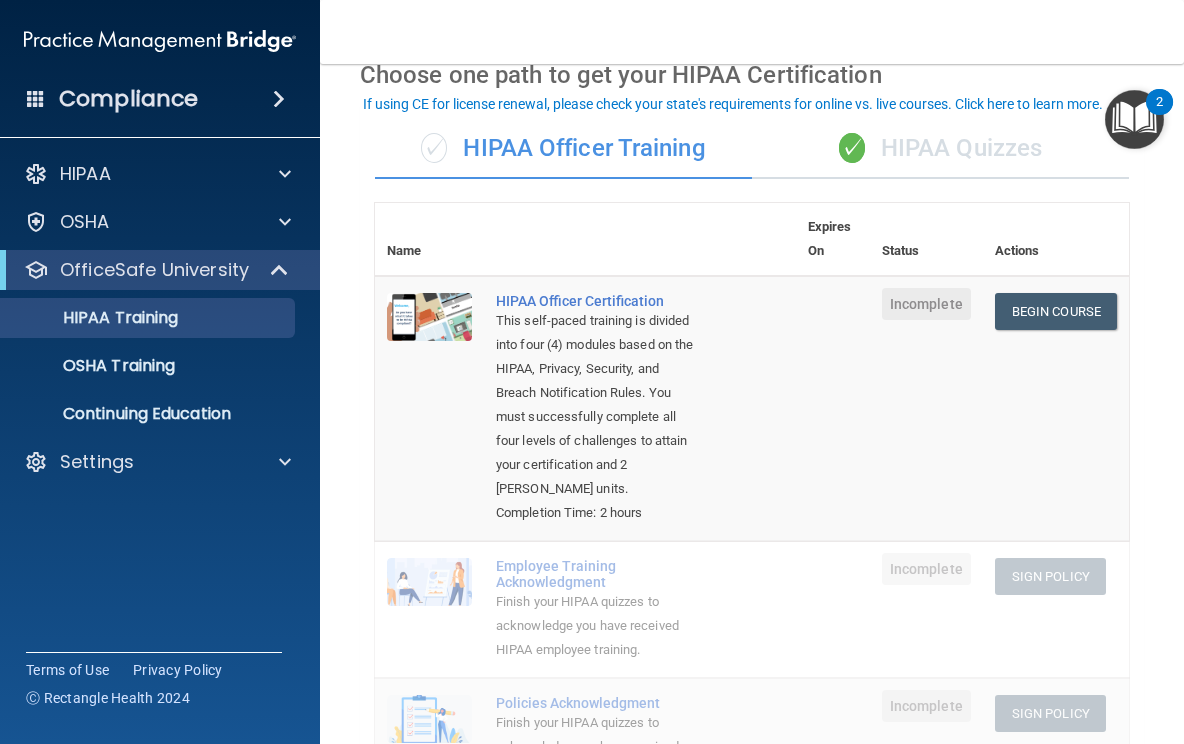 click on "✓   HIPAA Quizzes" at bounding box center [940, 149] 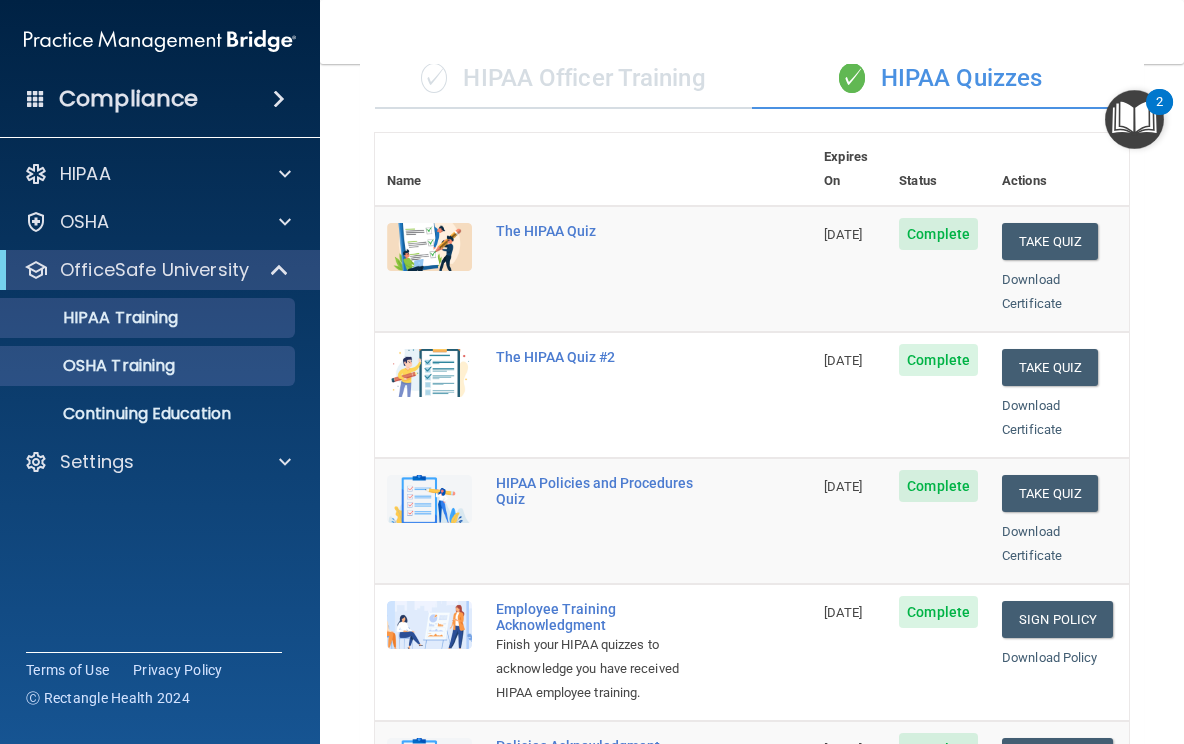 scroll, scrollTop: 0, scrollLeft: 0, axis: both 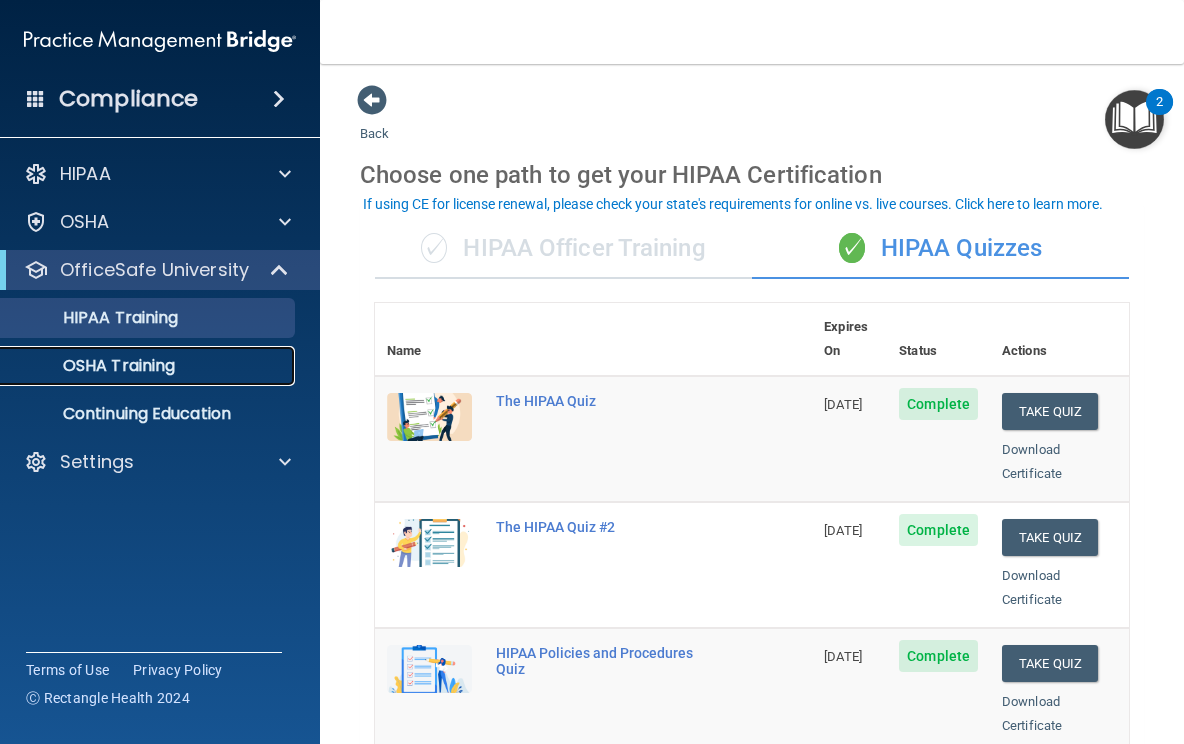 click on "OSHA Training" at bounding box center [149, 366] 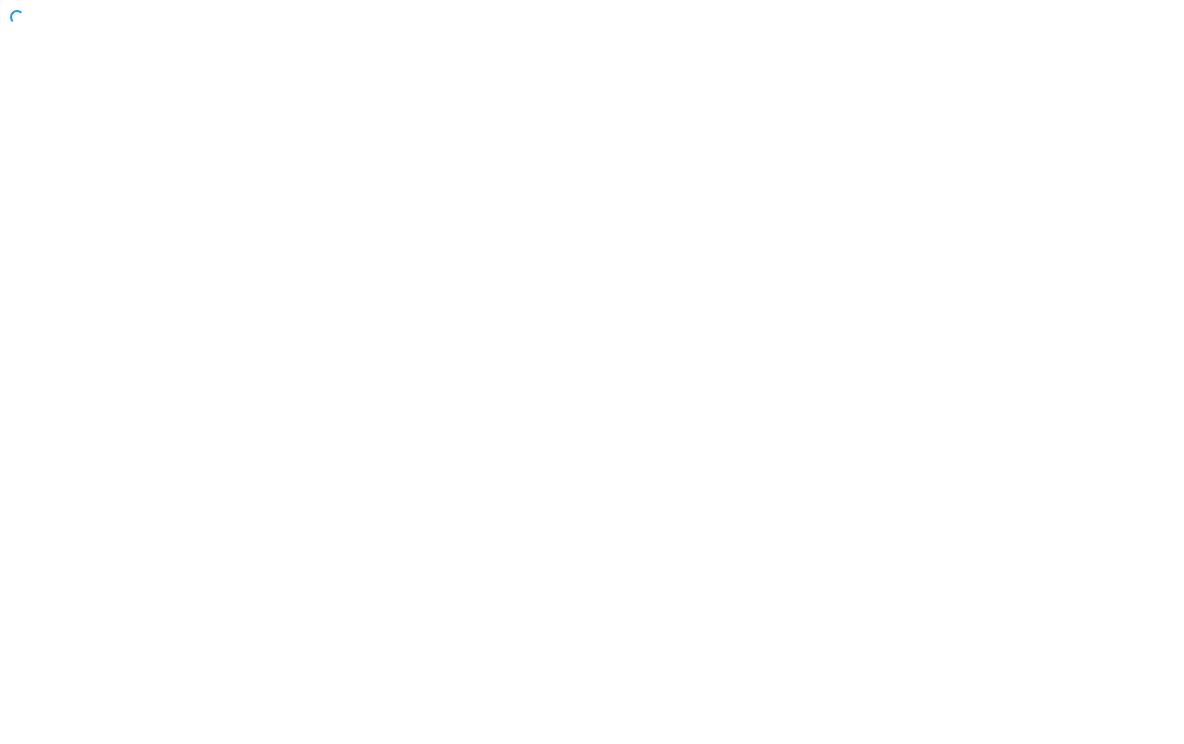 scroll, scrollTop: 0, scrollLeft: 0, axis: both 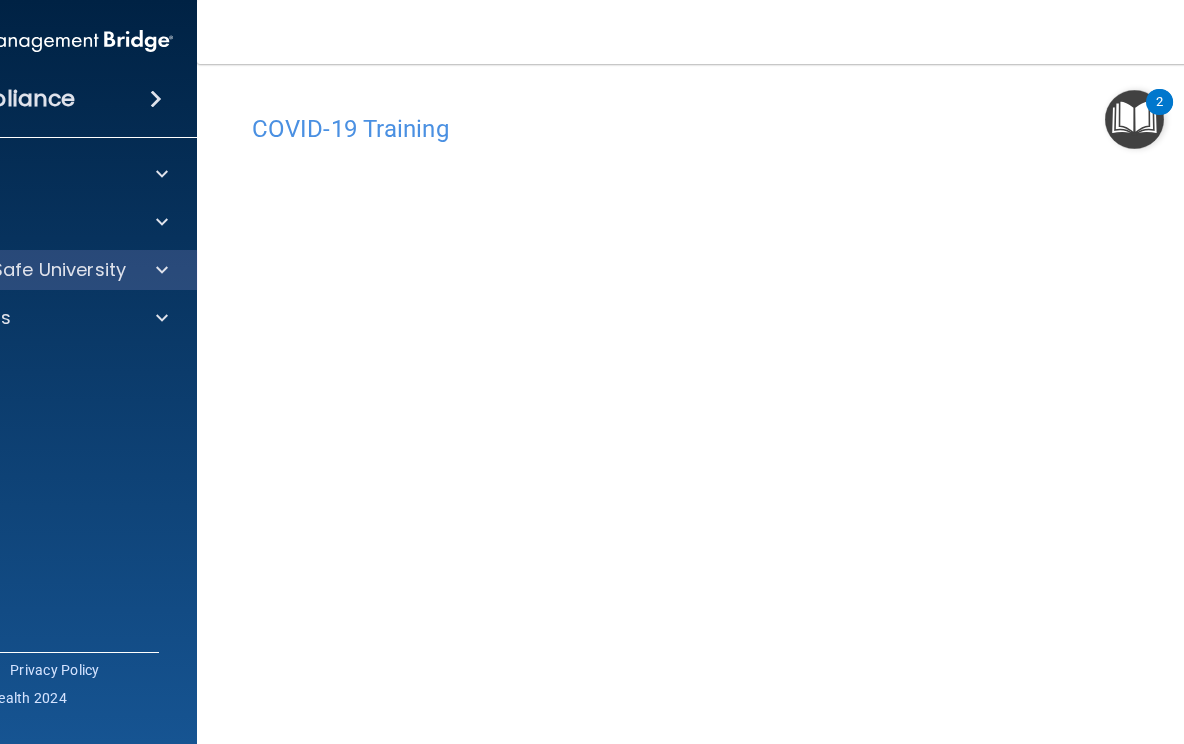 click on "OfficeSafe University" at bounding box center (37, 270) 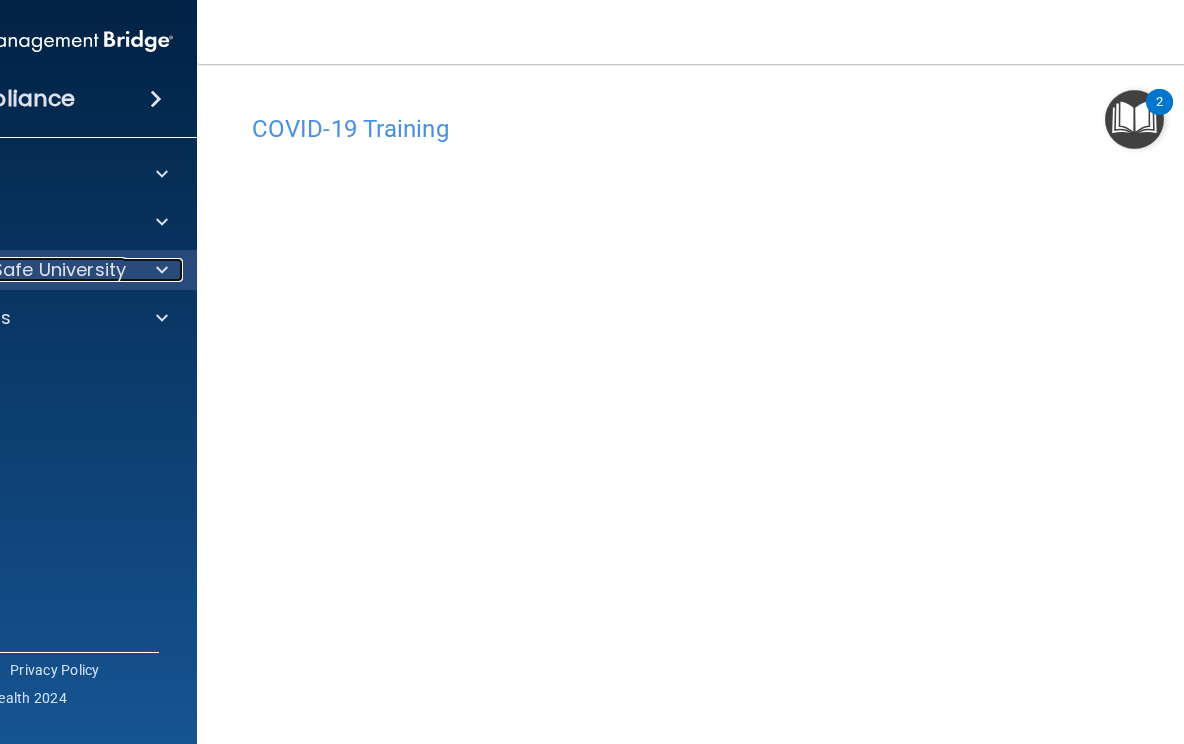 click at bounding box center (162, 270) 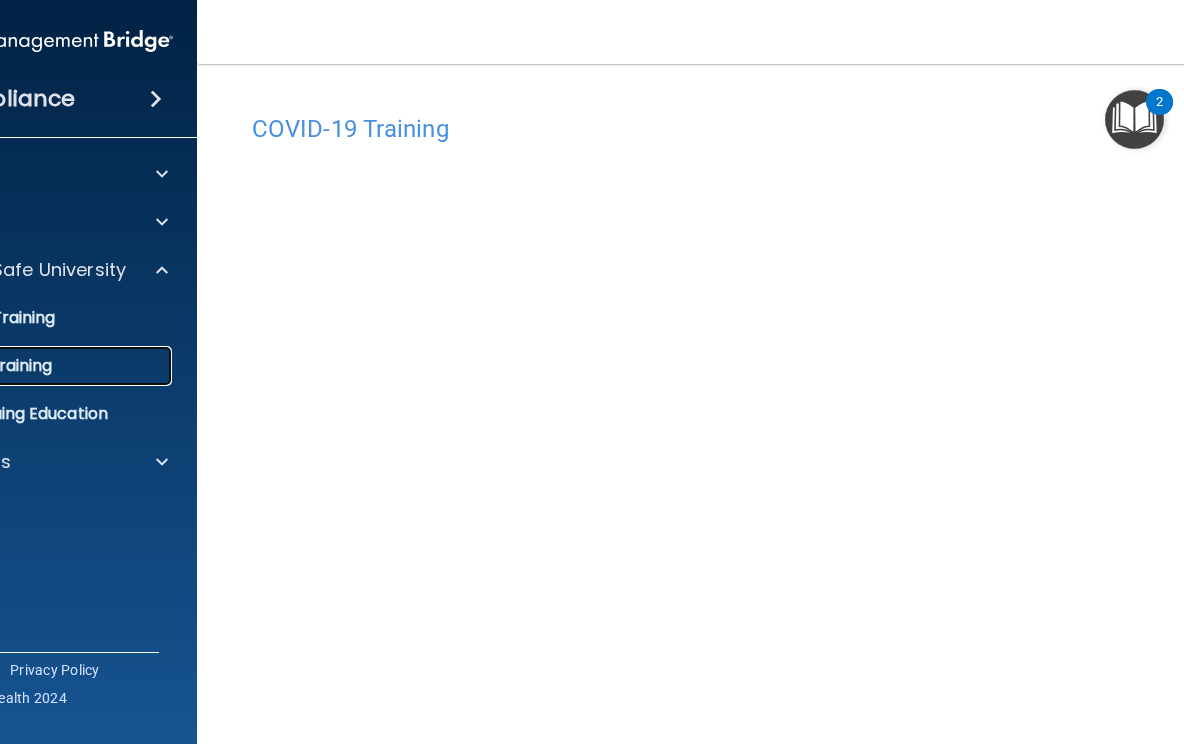 click on "OSHA Training" at bounding box center (26, 366) 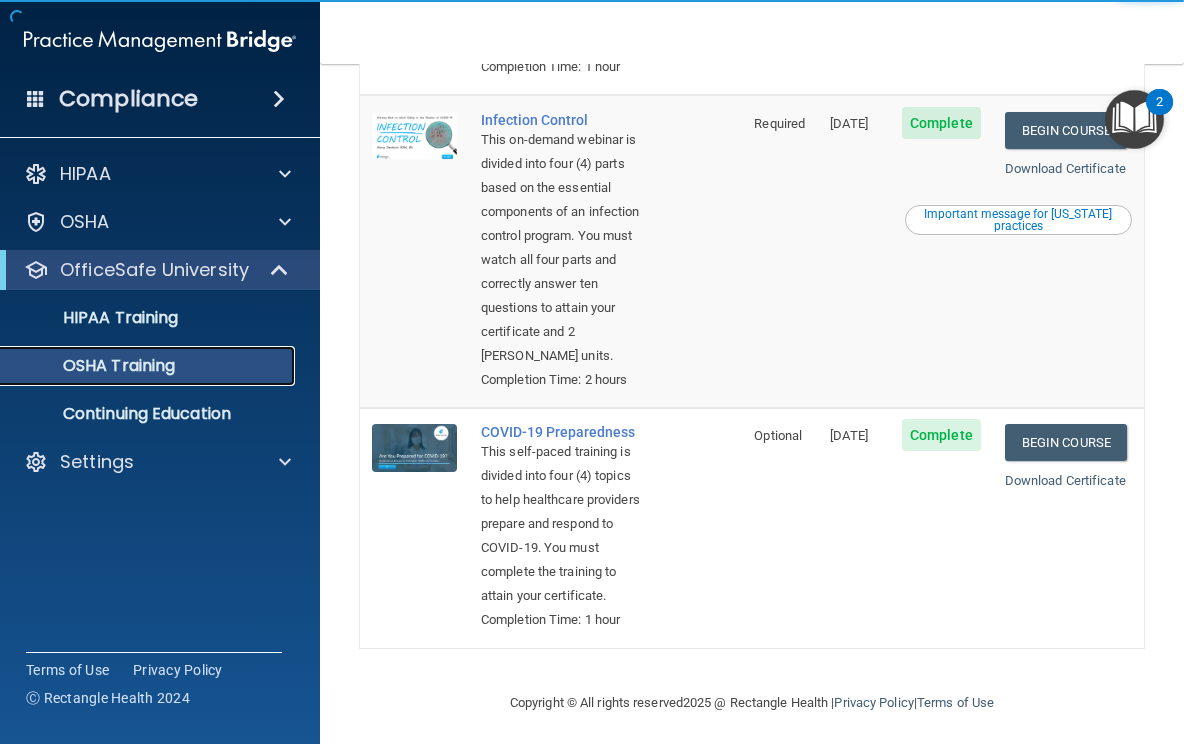 scroll, scrollTop: 1202, scrollLeft: 0, axis: vertical 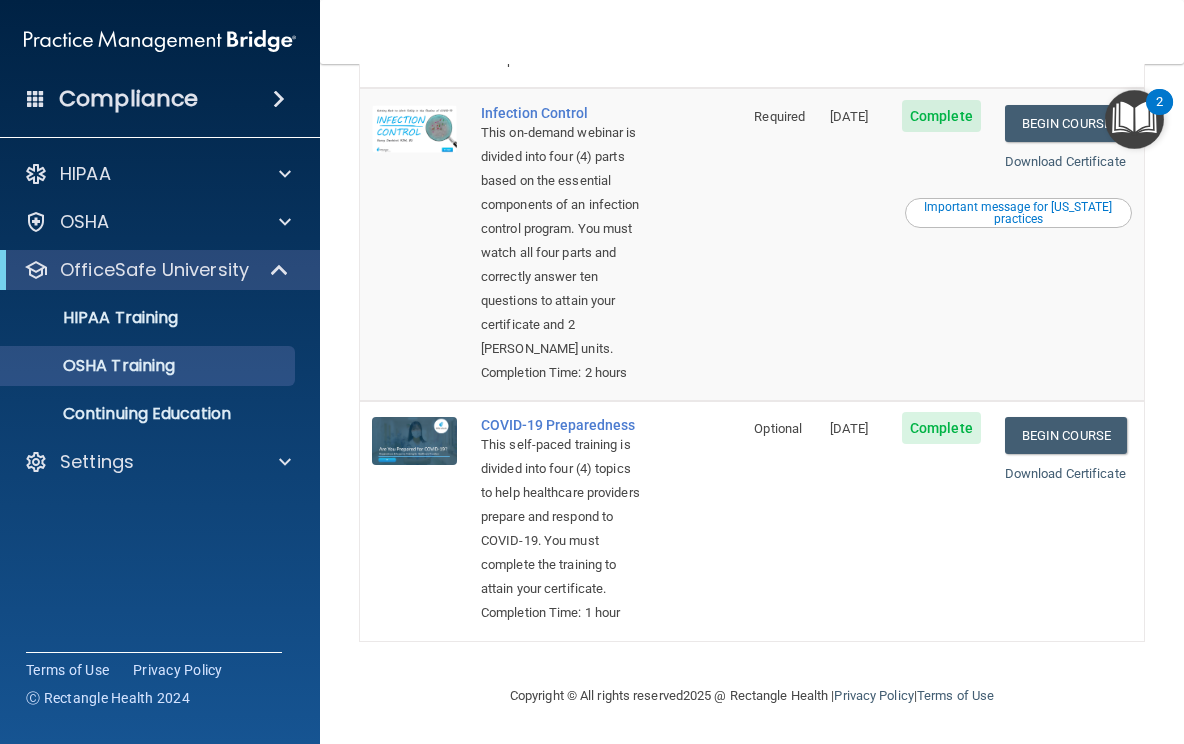click on "HIPAA Training                   OSHA Training                   Continuing Education" at bounding box center (161, 362) 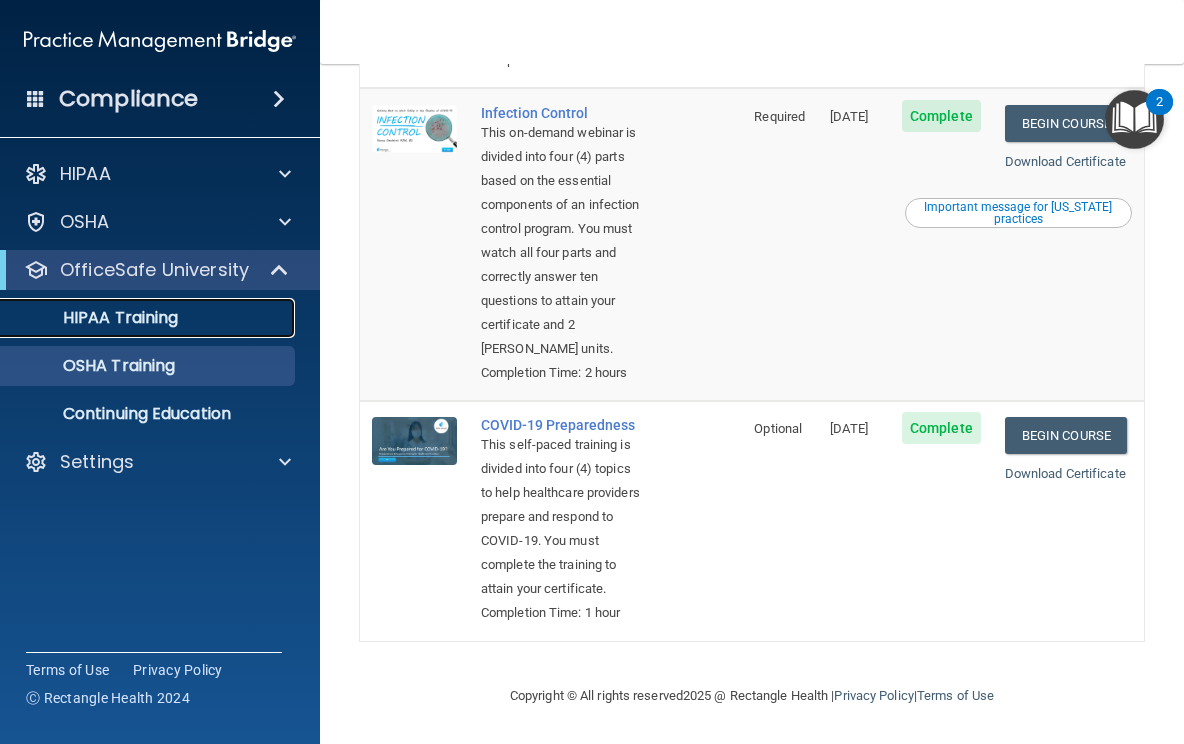 click on "HIPAA Training" at bounding box center [95, 318] 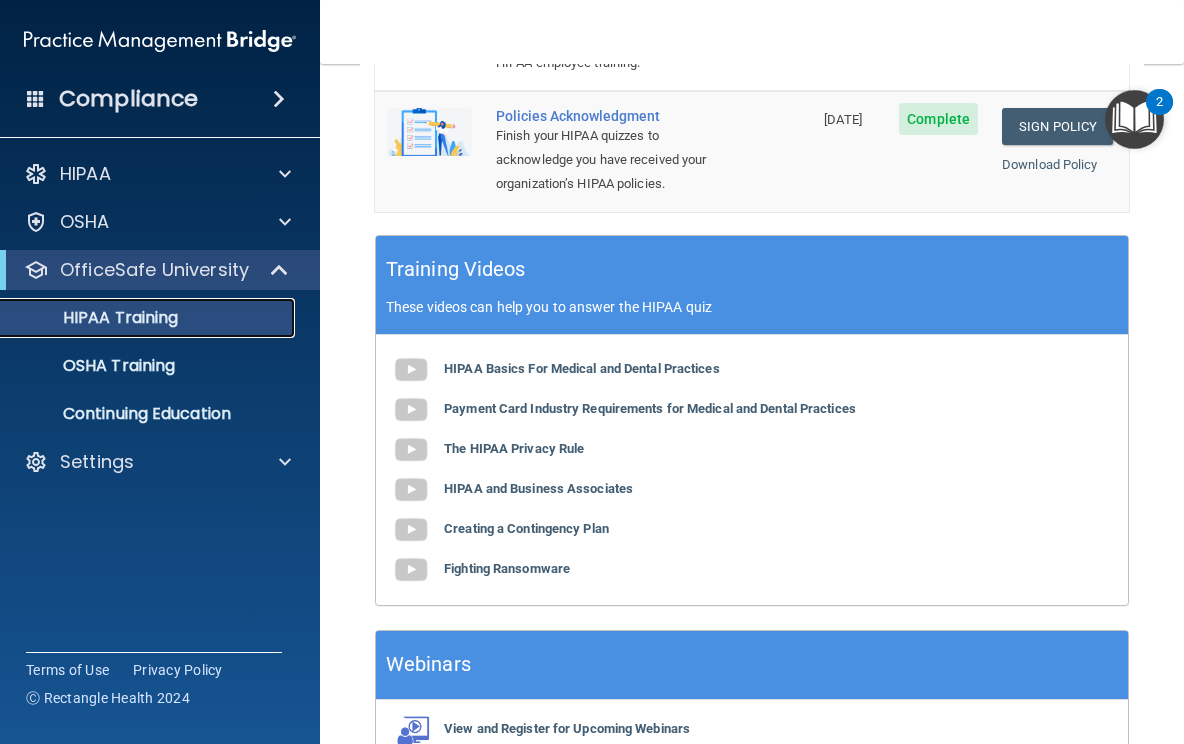 scroll, scrollTop: 939, scrollLeft: 0, axis: vertical 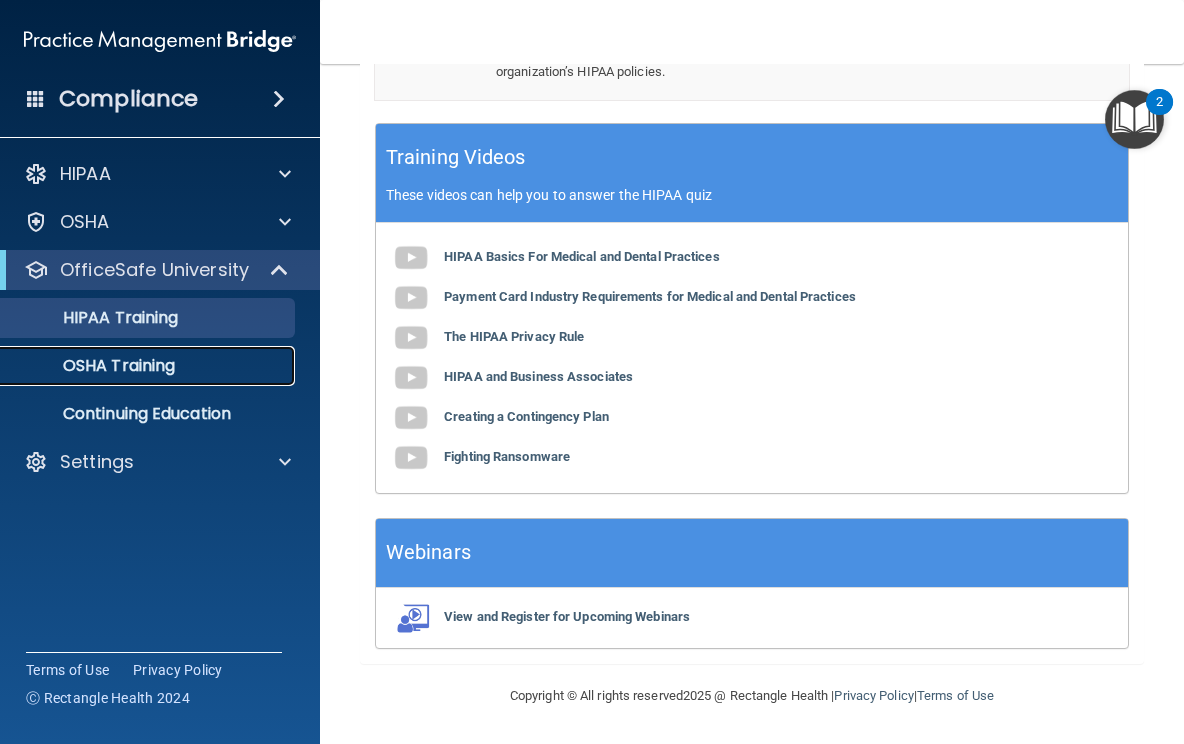click on "OSHA Training" at bounding box center (137, 366) 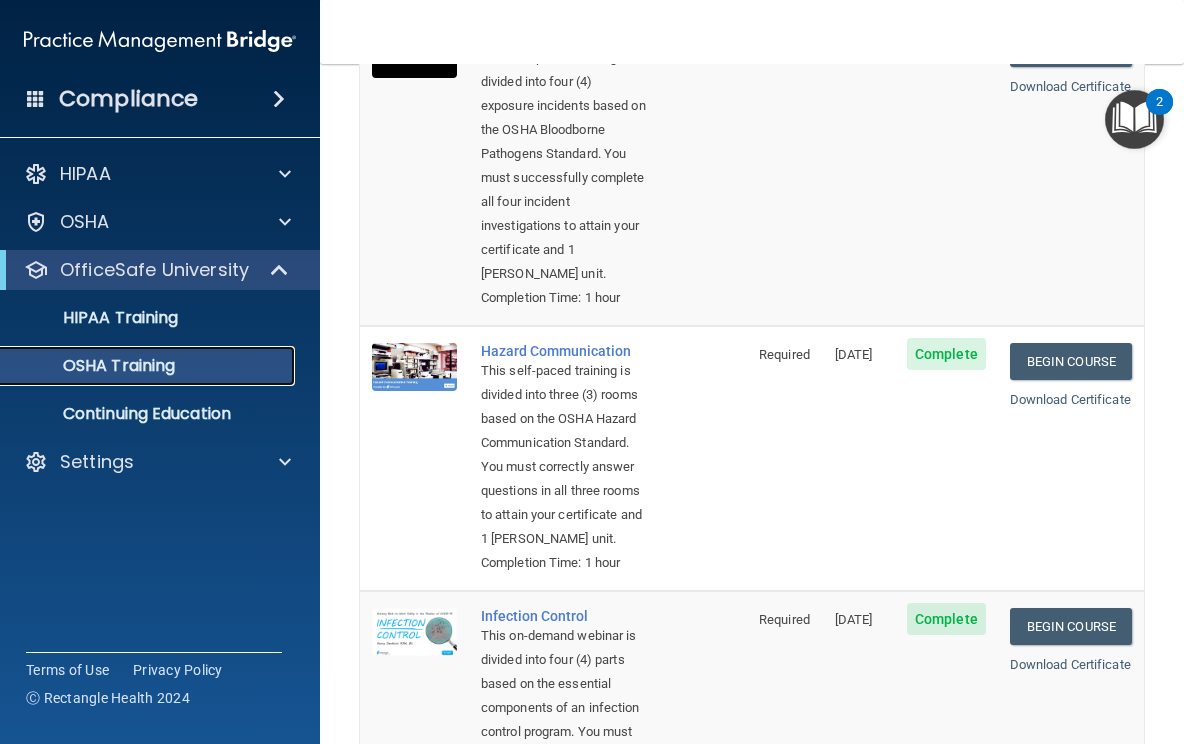 scroll, scrollTop: 0, scrollLeft: 0, axis: both 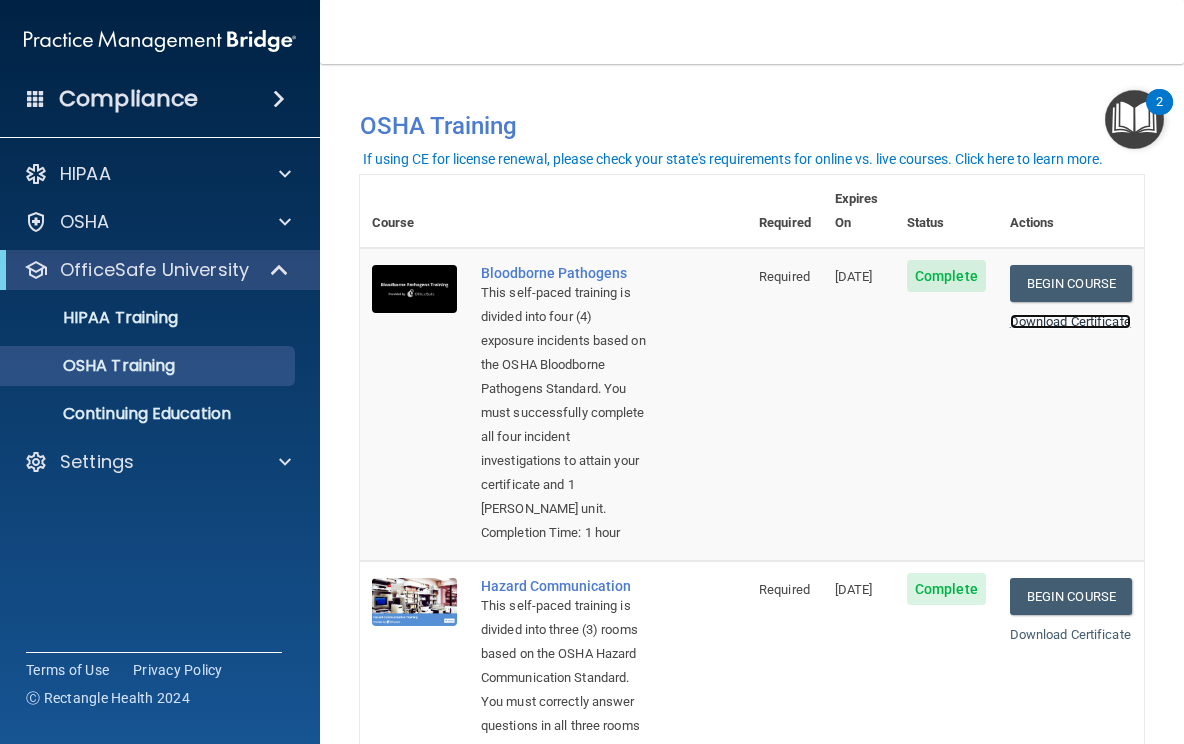 click on "Download Certificate" at bounding box center [1070, 321] 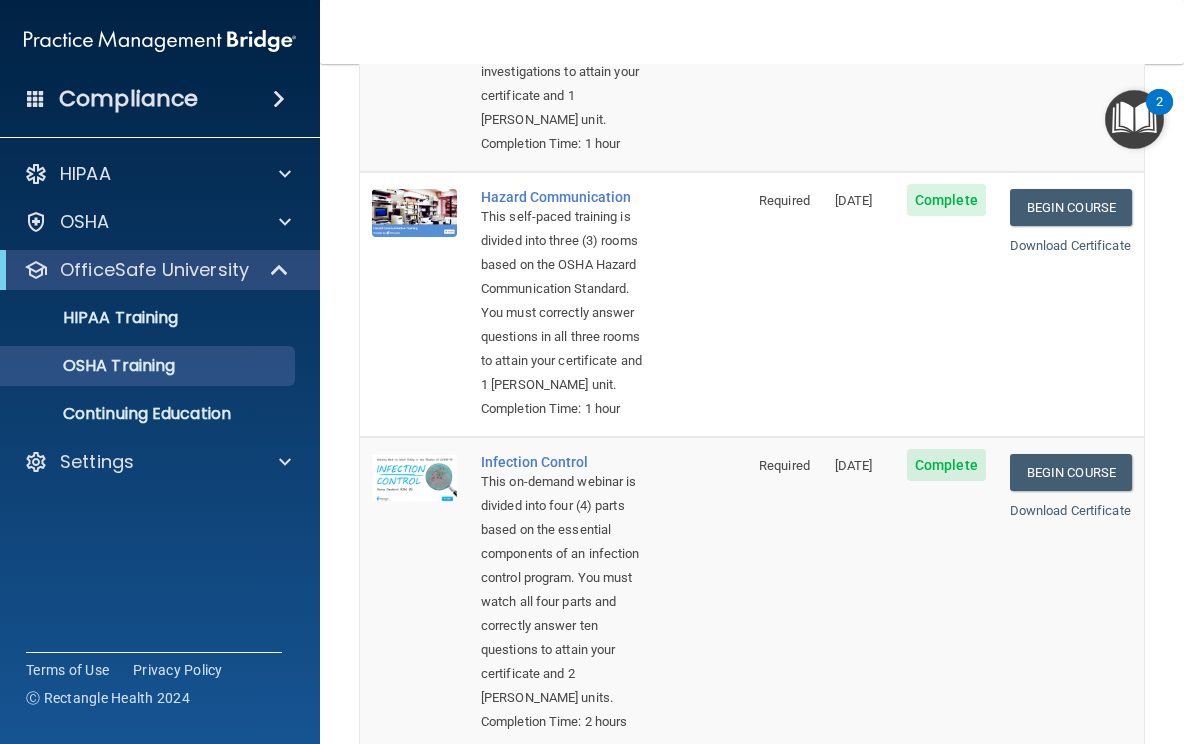scroll, scrollTop: 400, scrollLeft: 0, axis: vertical 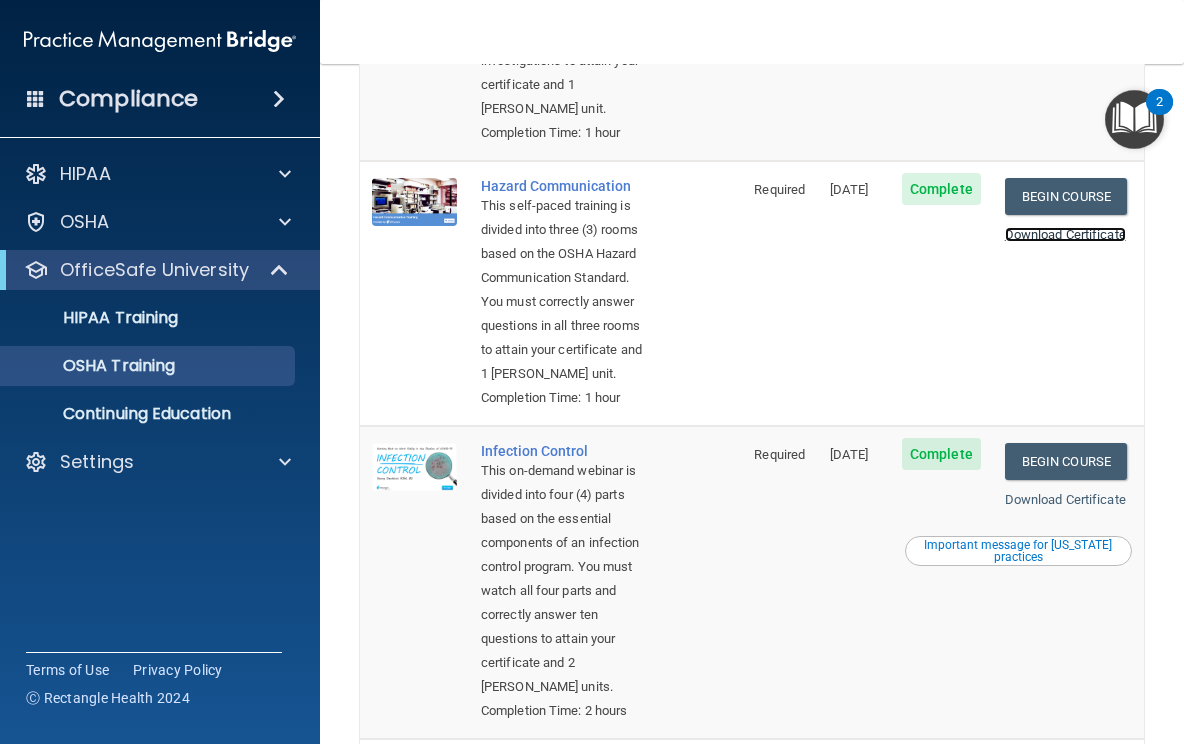 click on "Download Certificate" at bounding box center (1065, 234) 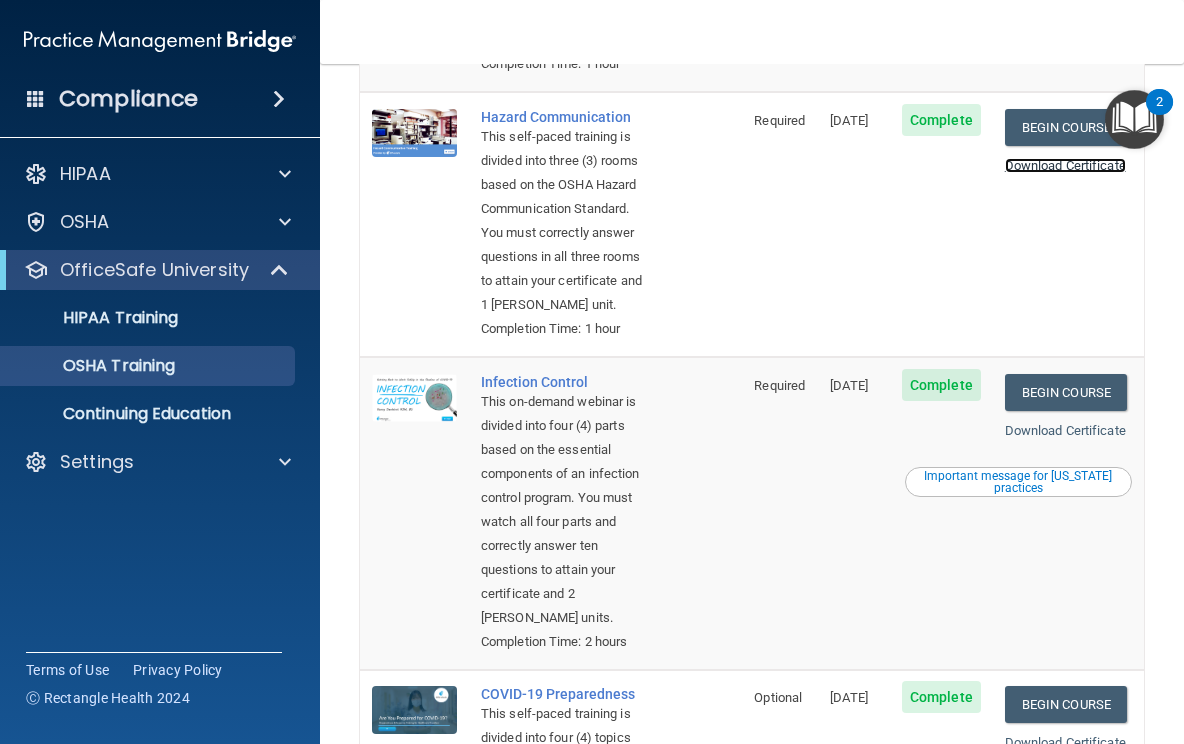 scroll, scrollTop: 800, scrollLeft: 0, axis: vertical 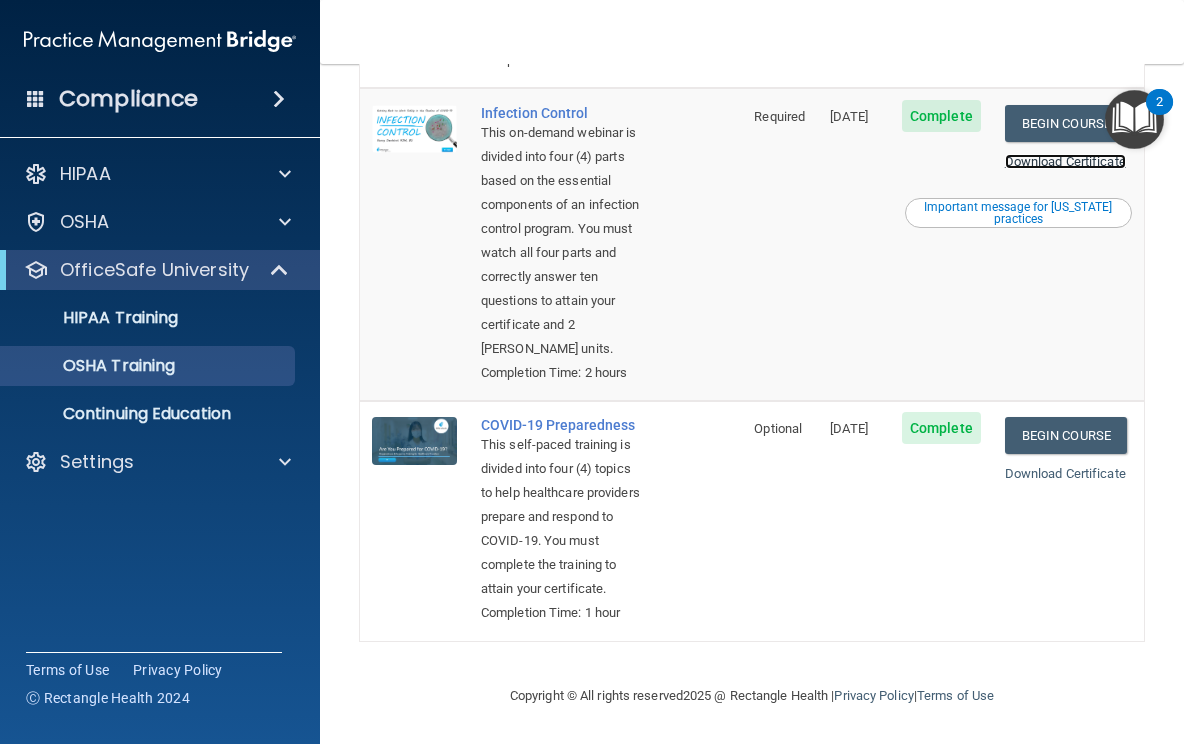 click on "Download Certificate" at bounding box center (1065, 161) 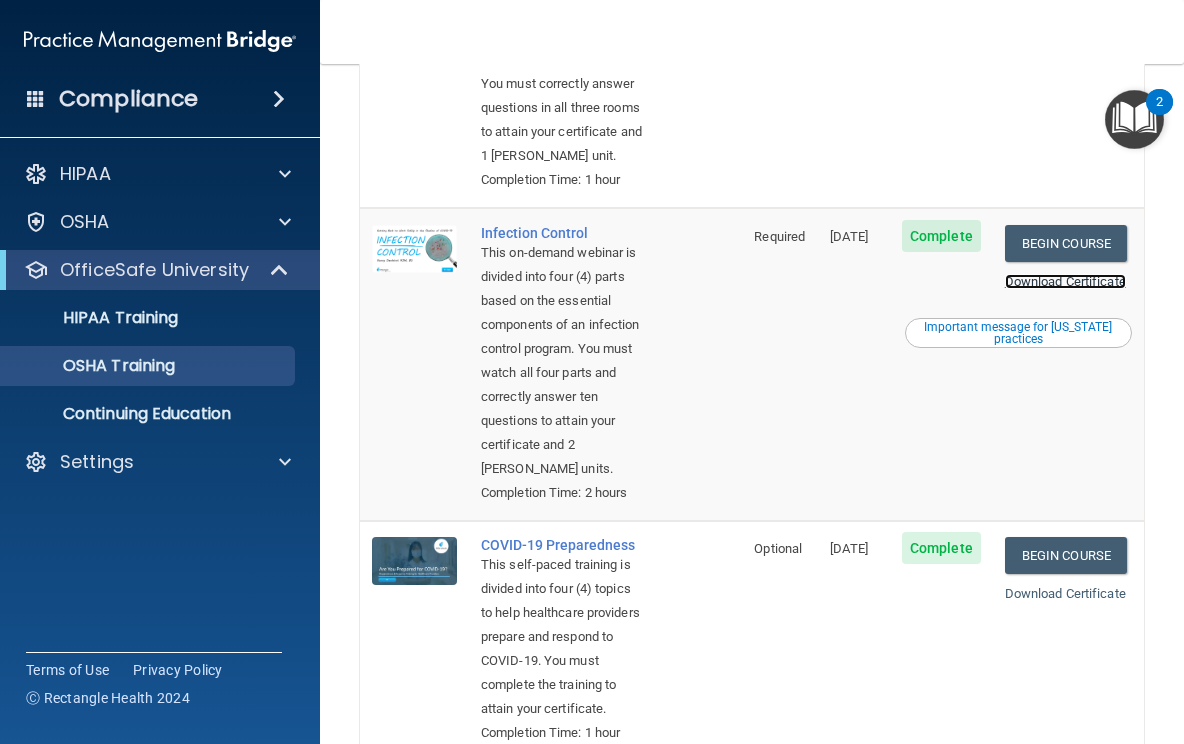 scroll, scrollTop: 2, scrollLeft: 0, axis: vertical 